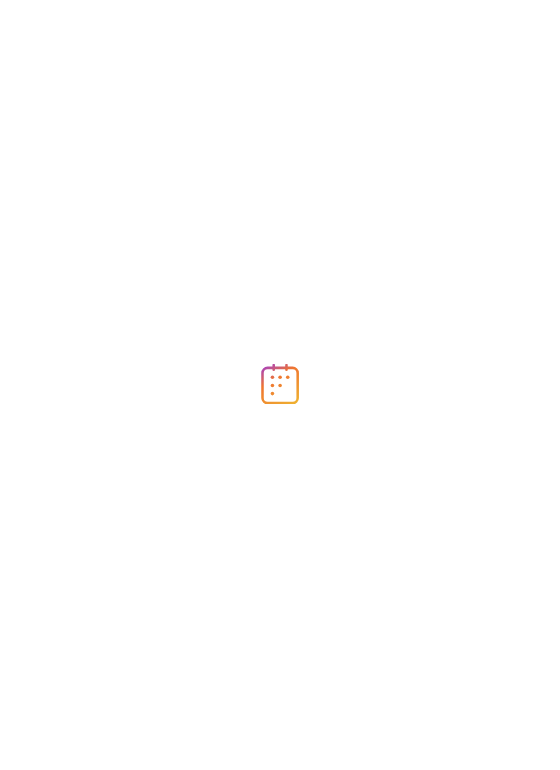 scroll, scrollTop: 0, scrollLeft: 0, axis: both 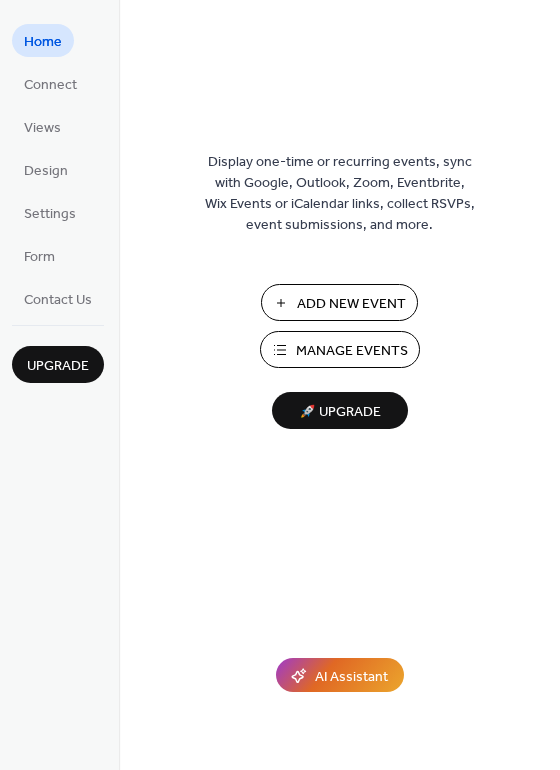 click on "Add New Event" at bounding box center [351, 304] 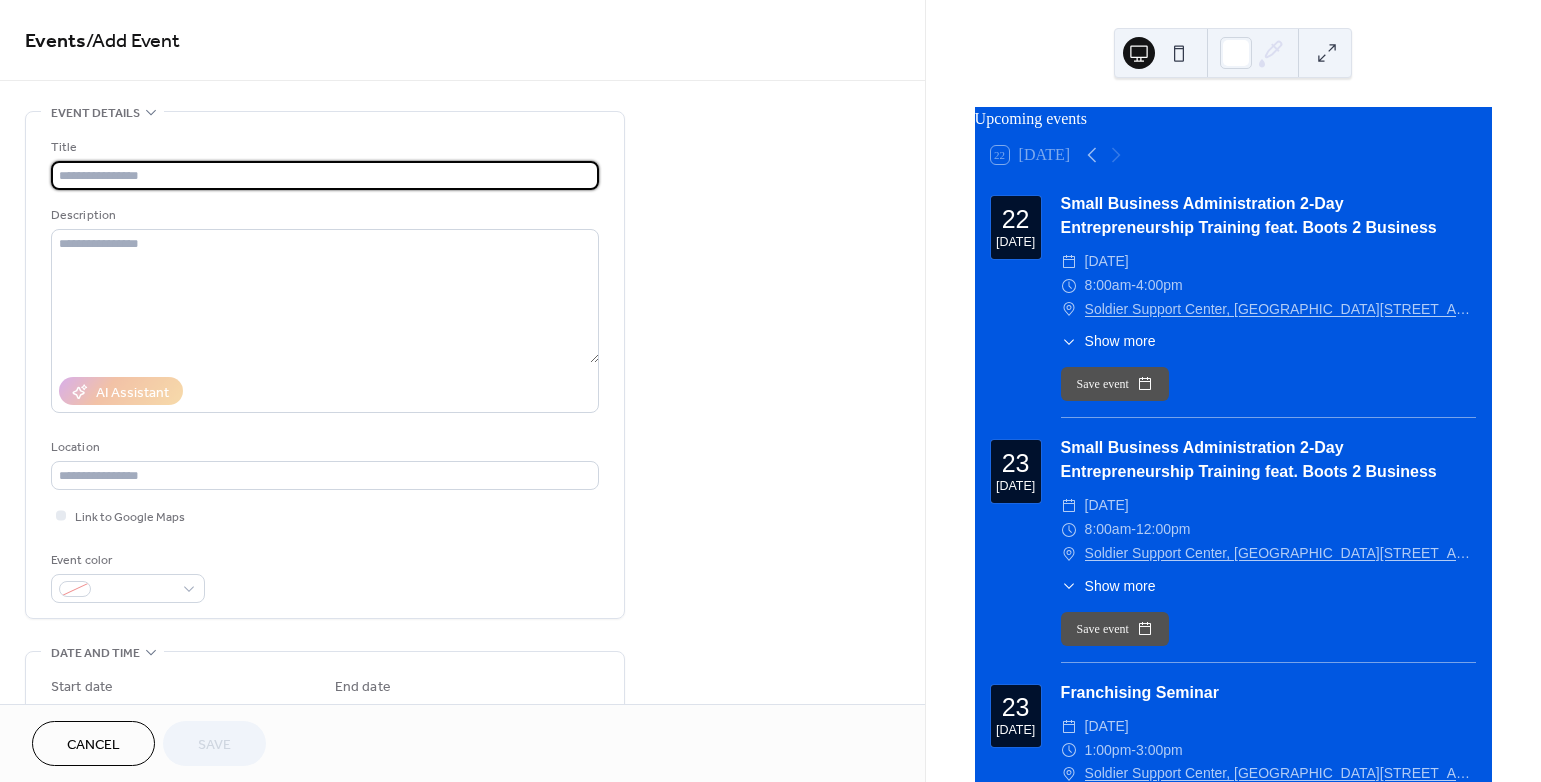 scroll, scrollTop: 0, scrollLeft: 0, axis: both 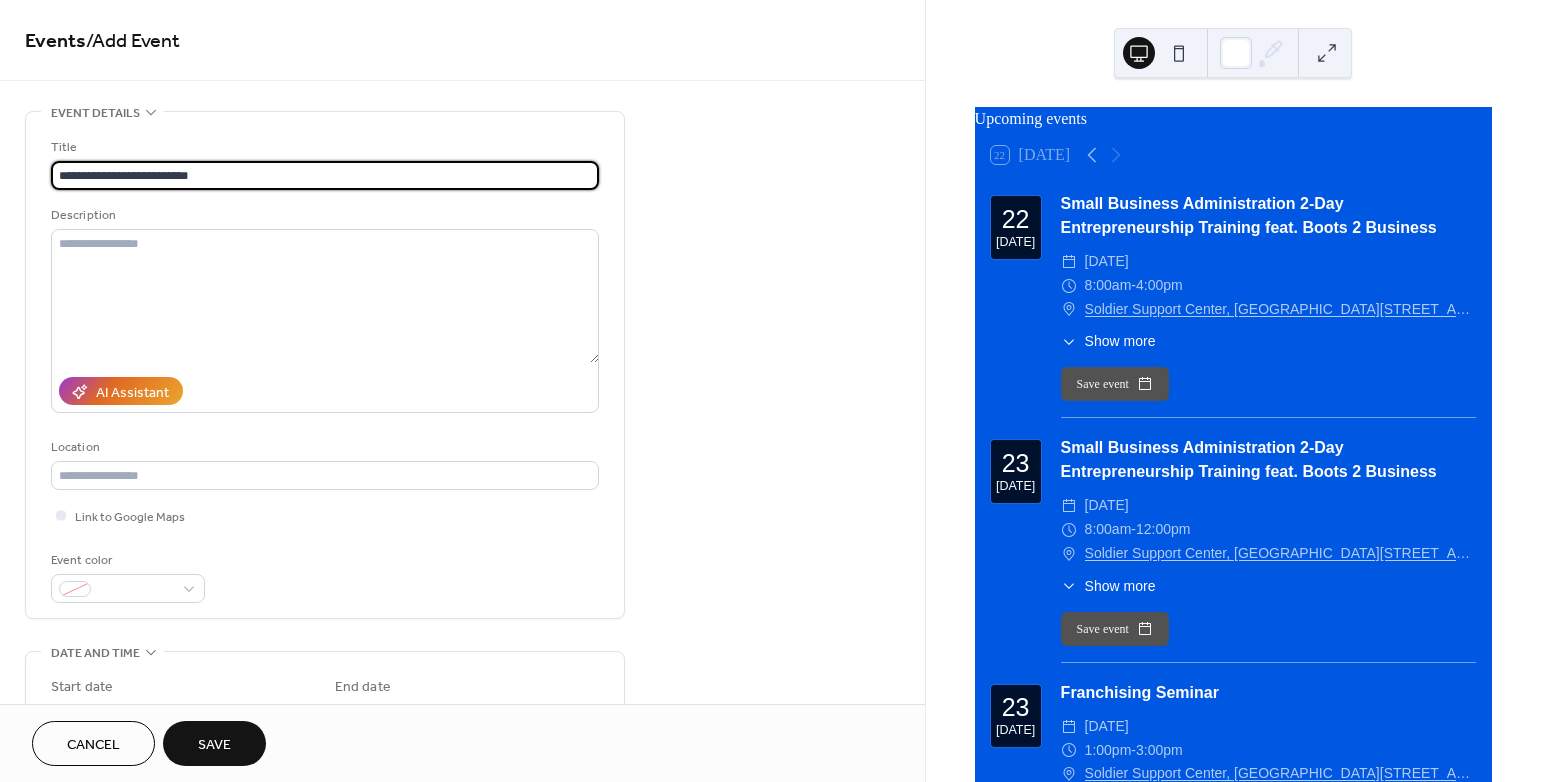 type on "**********" 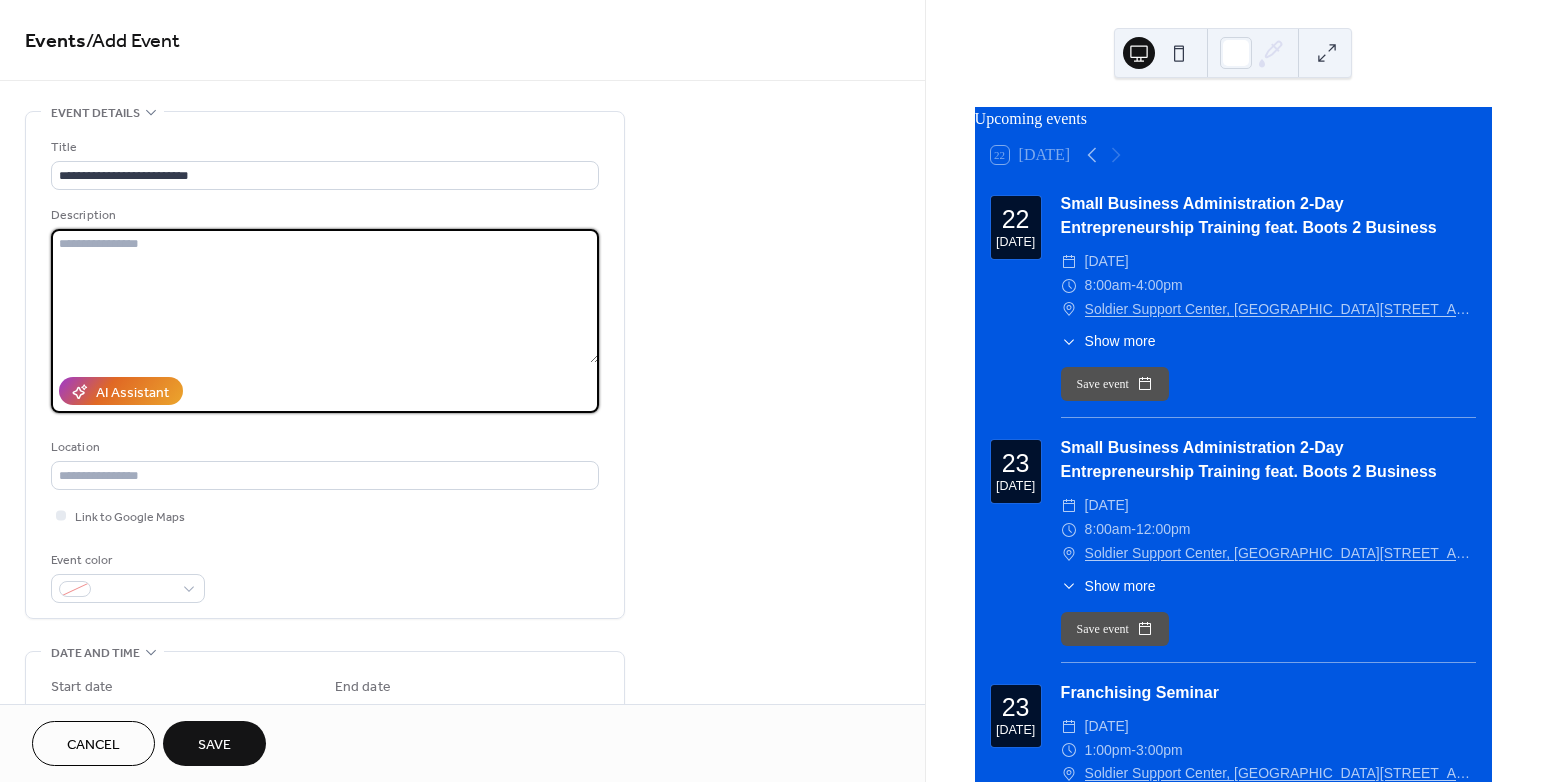 click at bounding box center (325, 296) 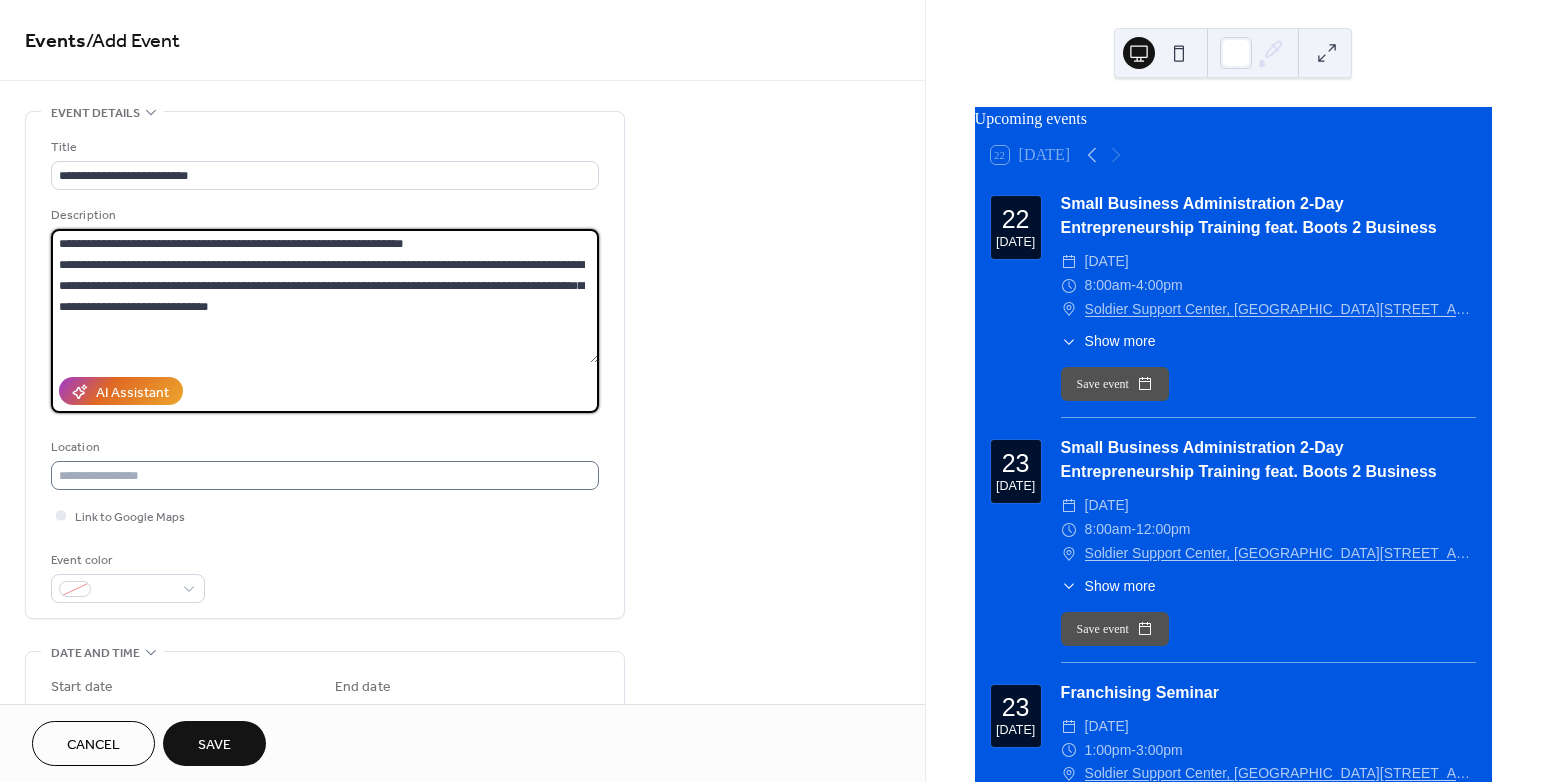 type on "**********" 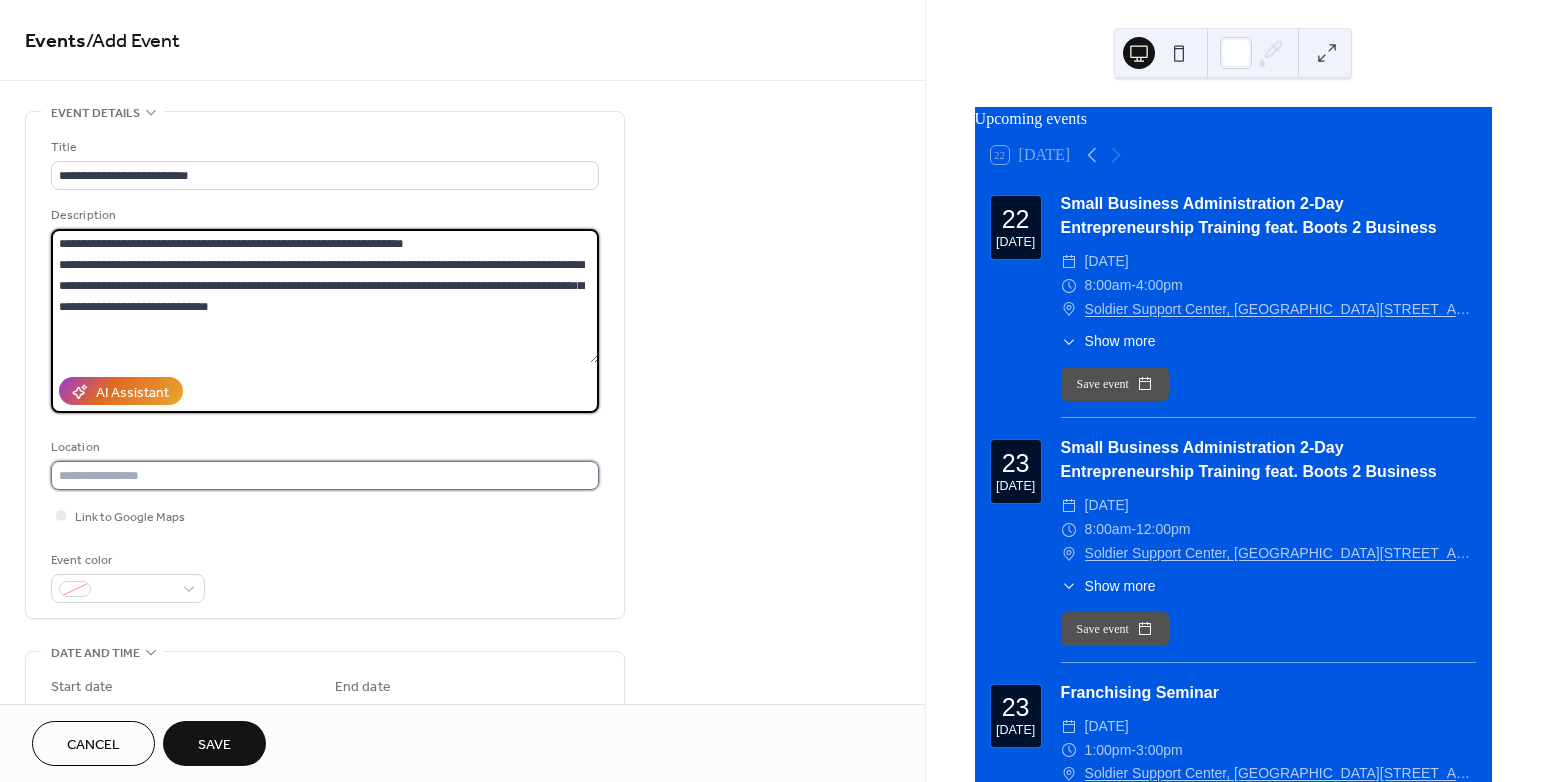 click at bounding box center [325, 475] 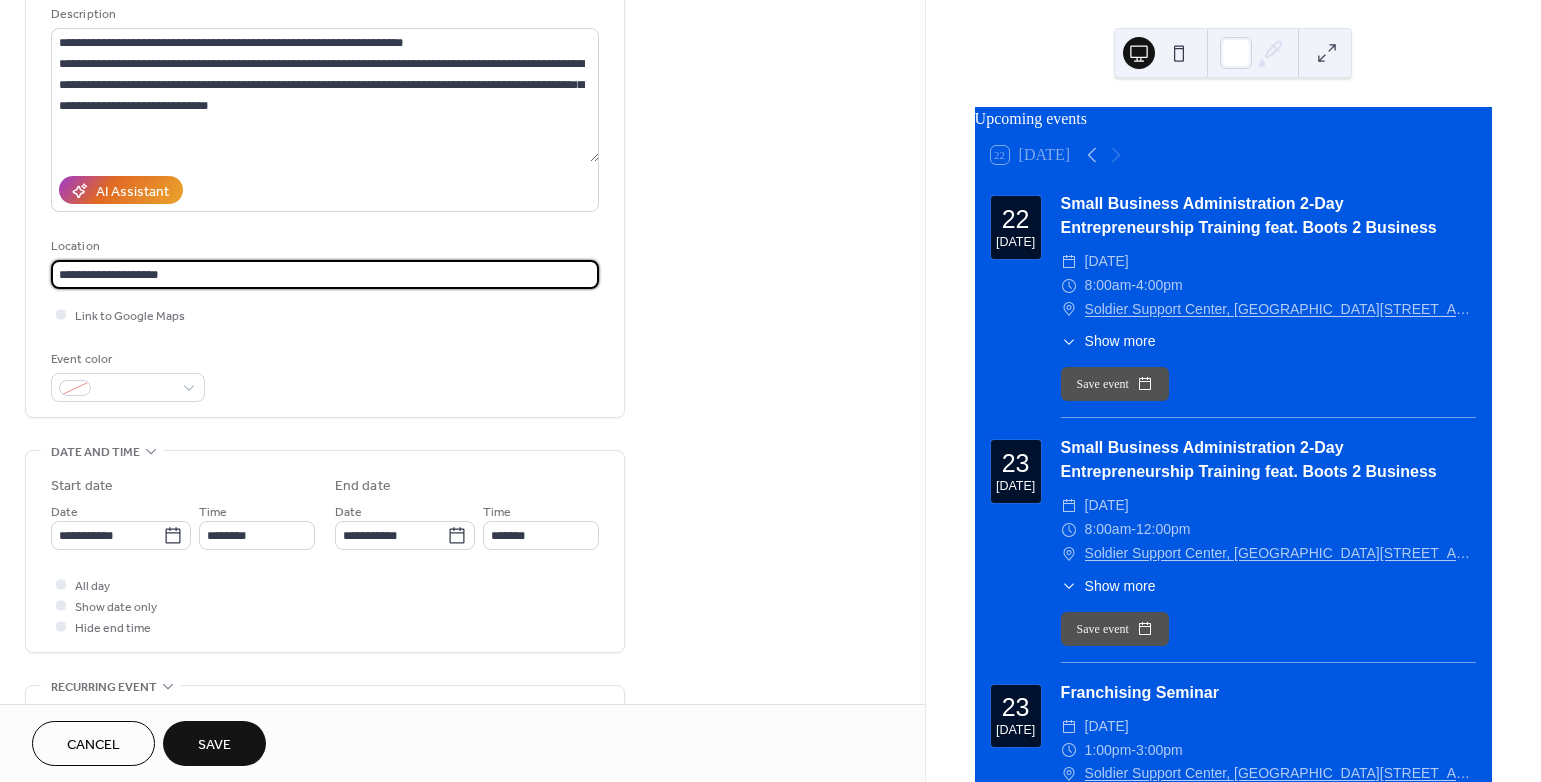 scroll, scrollTop: 170, scrollLeft: 0, axis: vertical 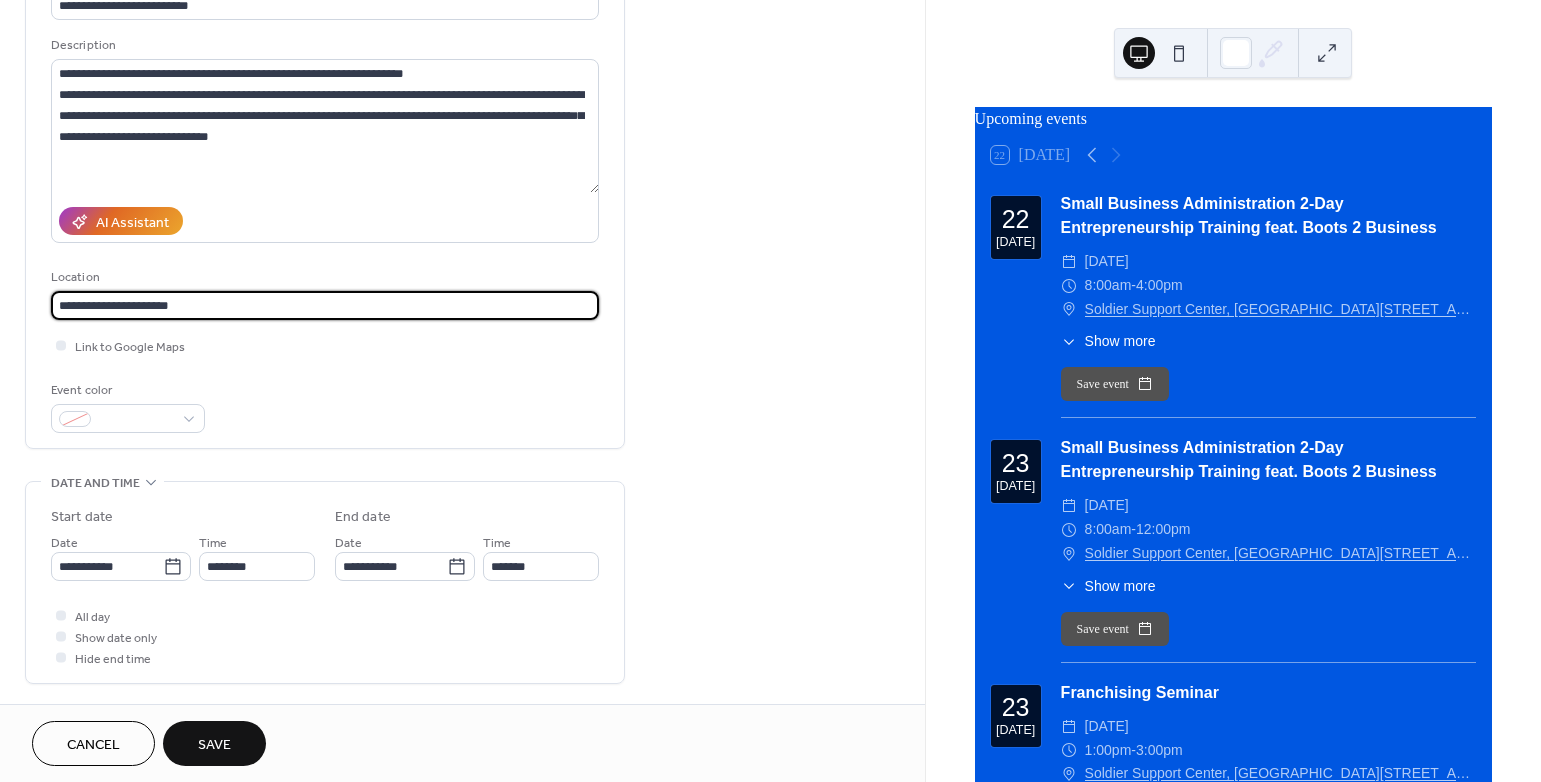 paste on "**********" 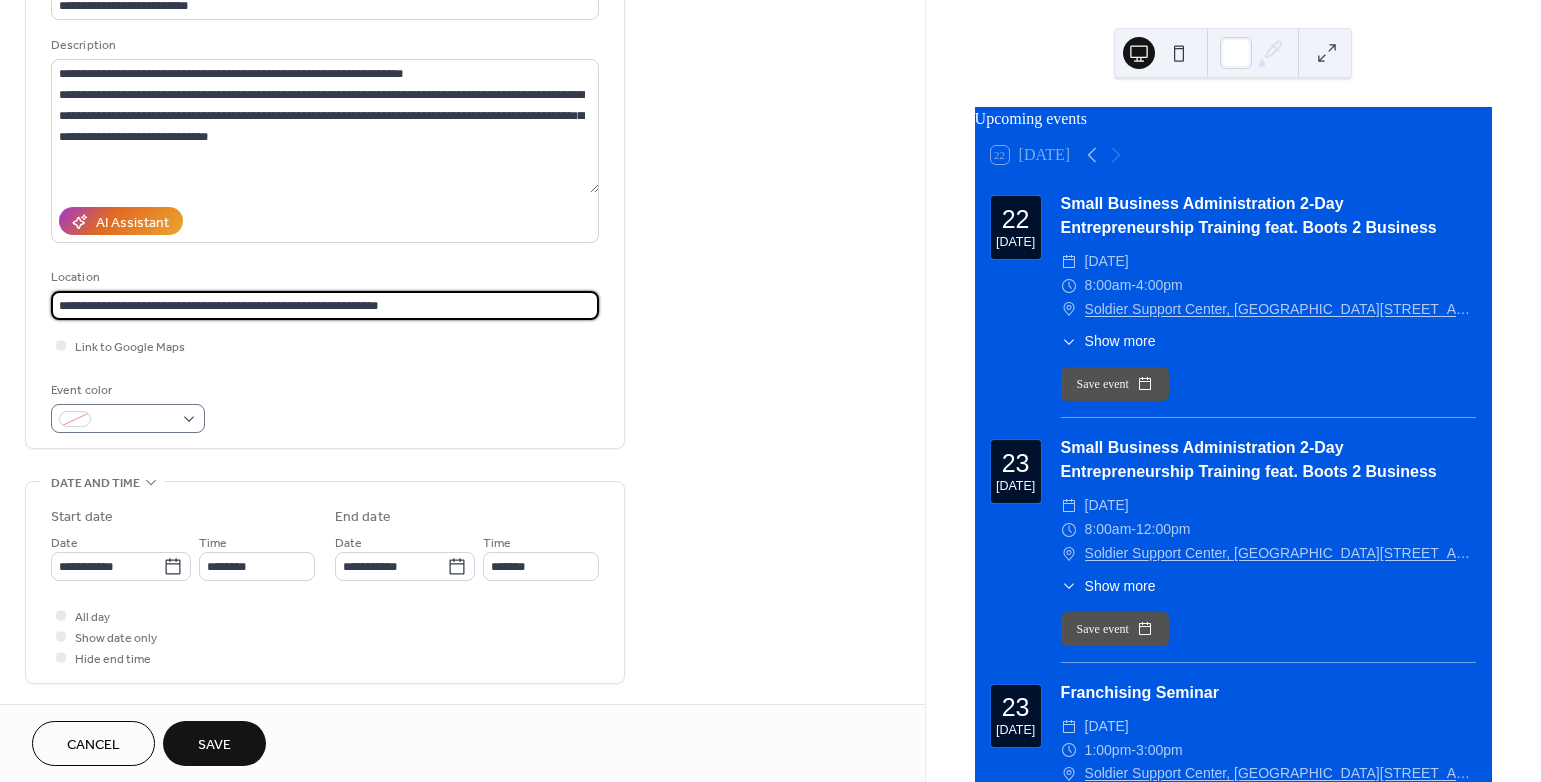 type on "**********" 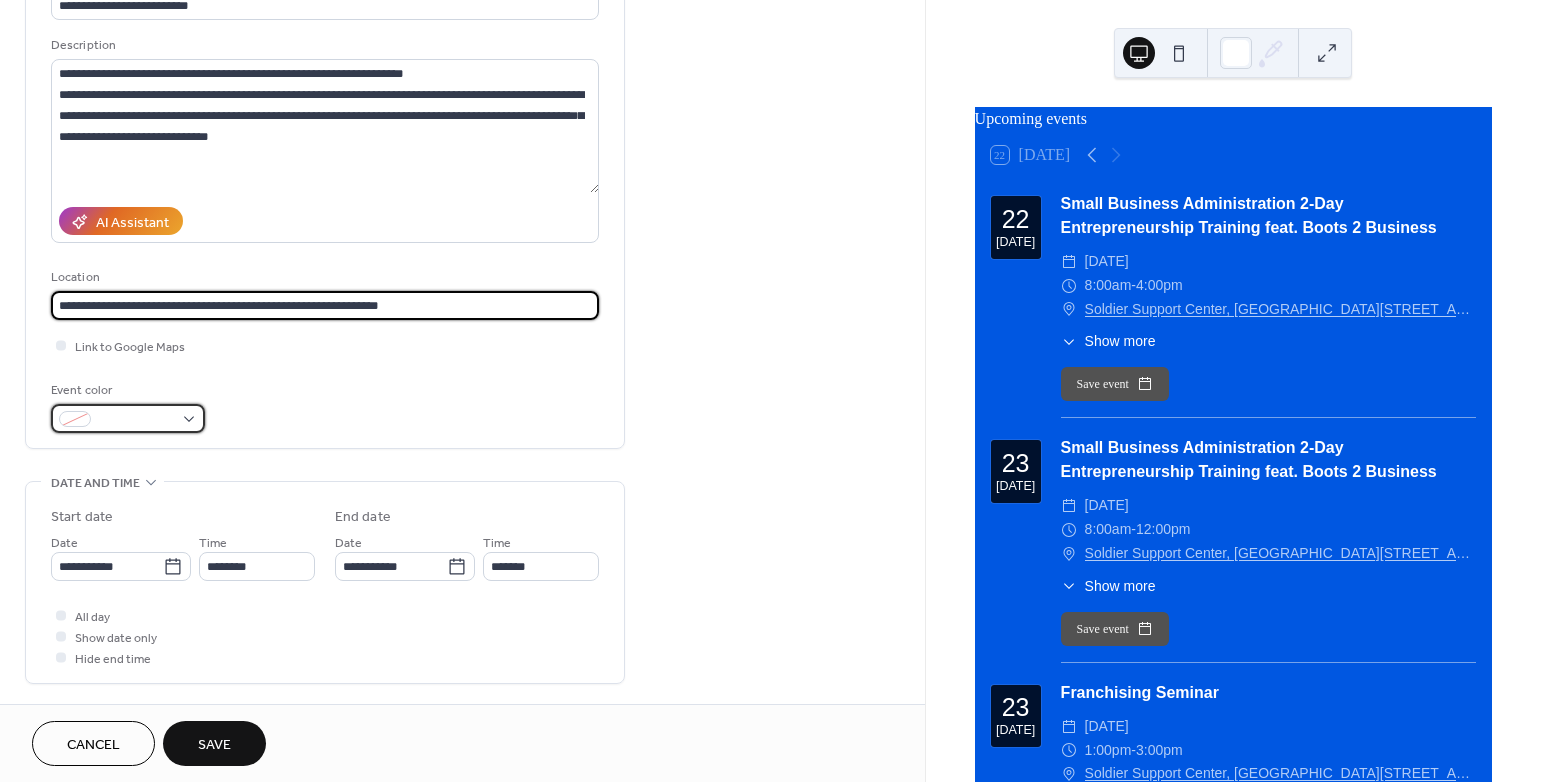 click at bounding box center (128, 418) 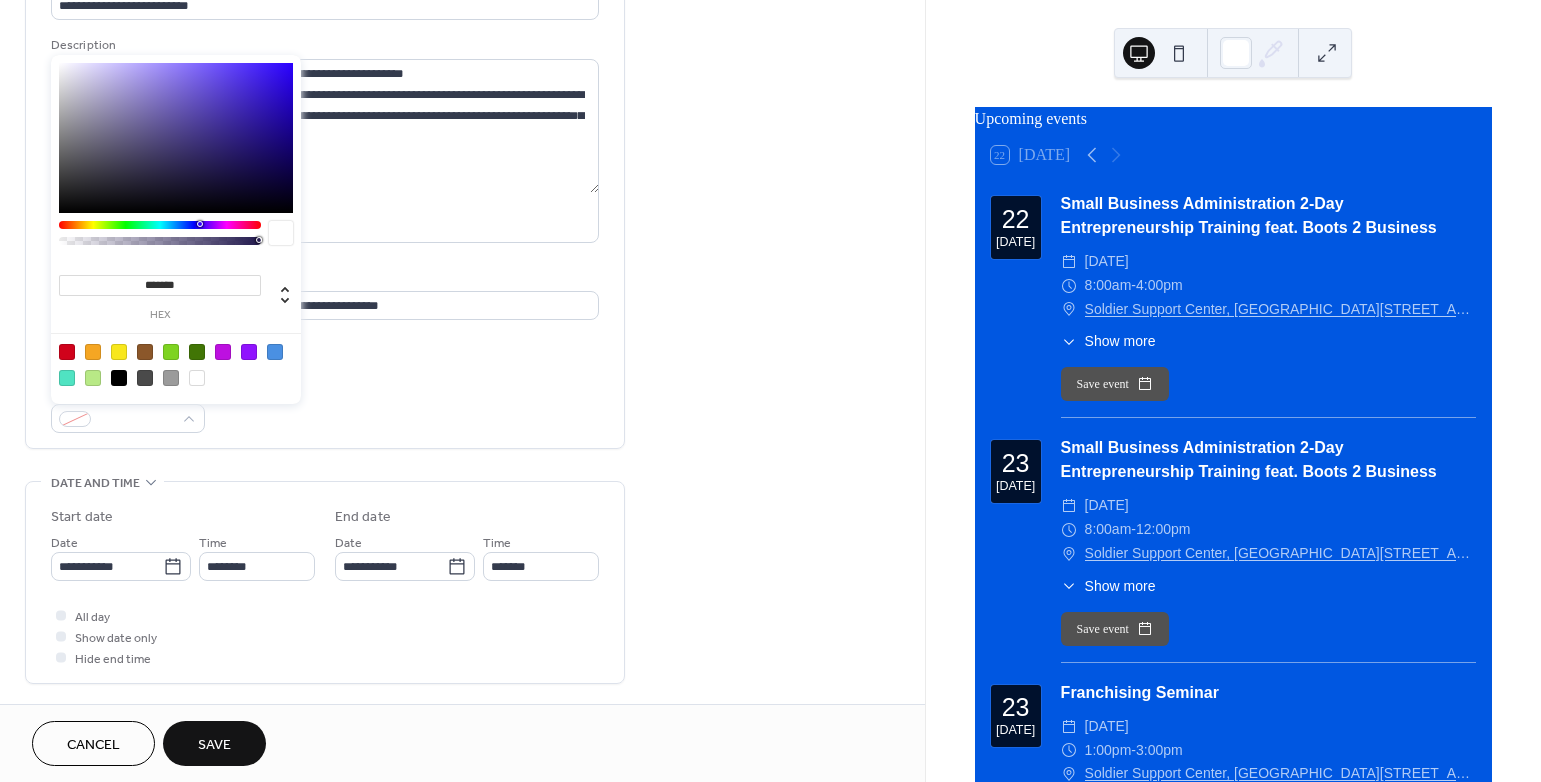 click at bounding box center (67, 378) 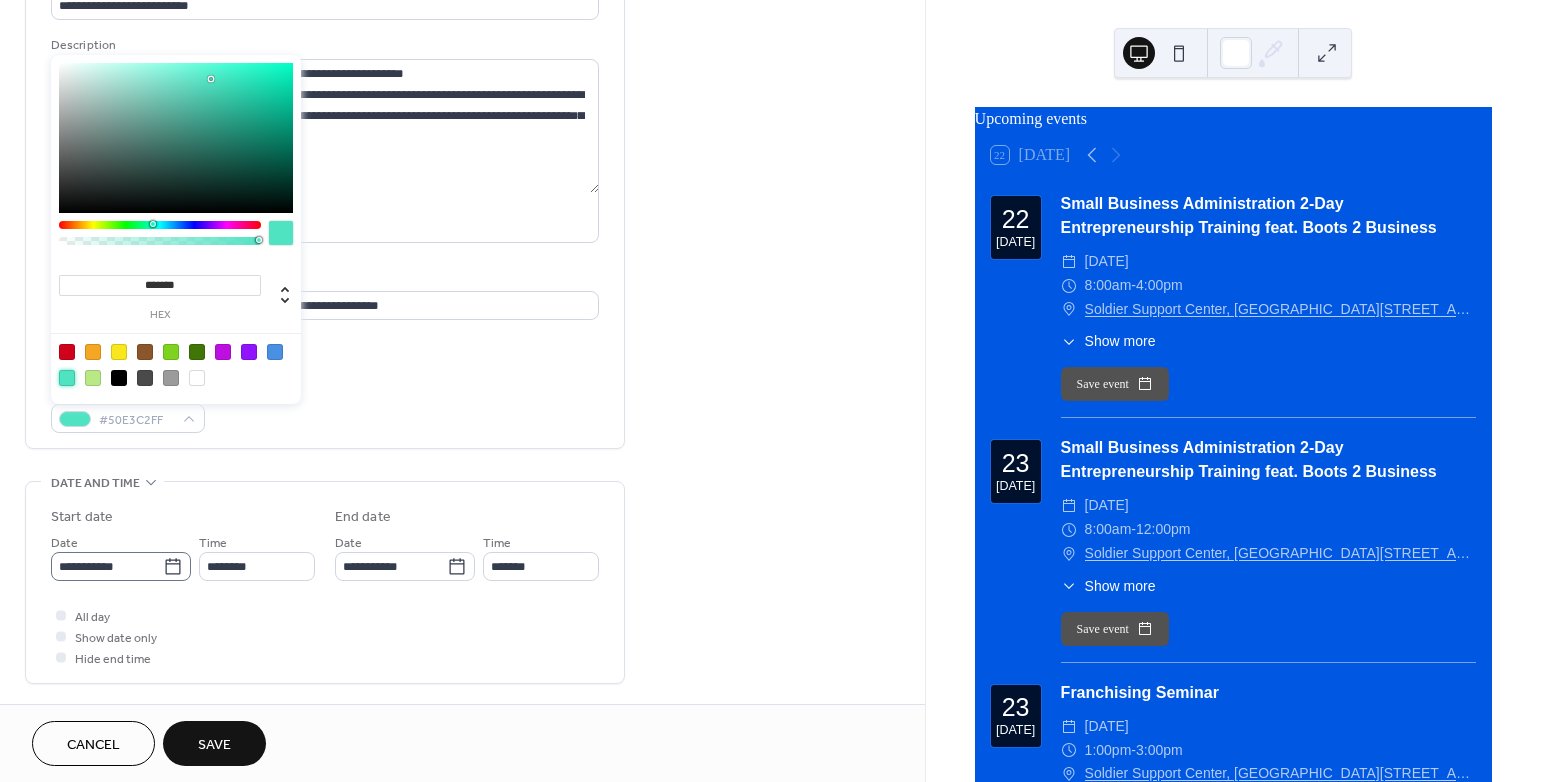 click 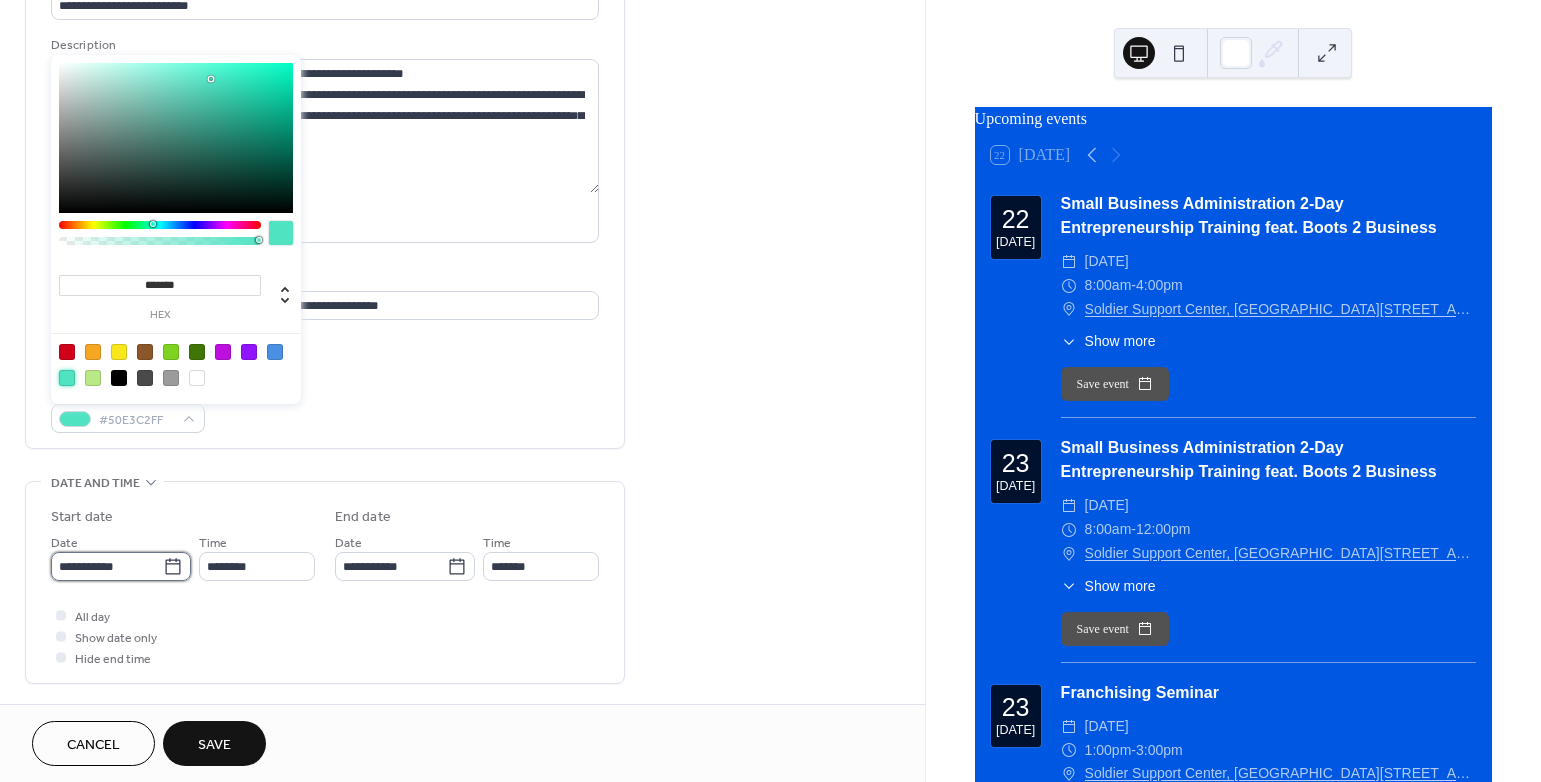 click on "**********" at bounding box center (107, 566) 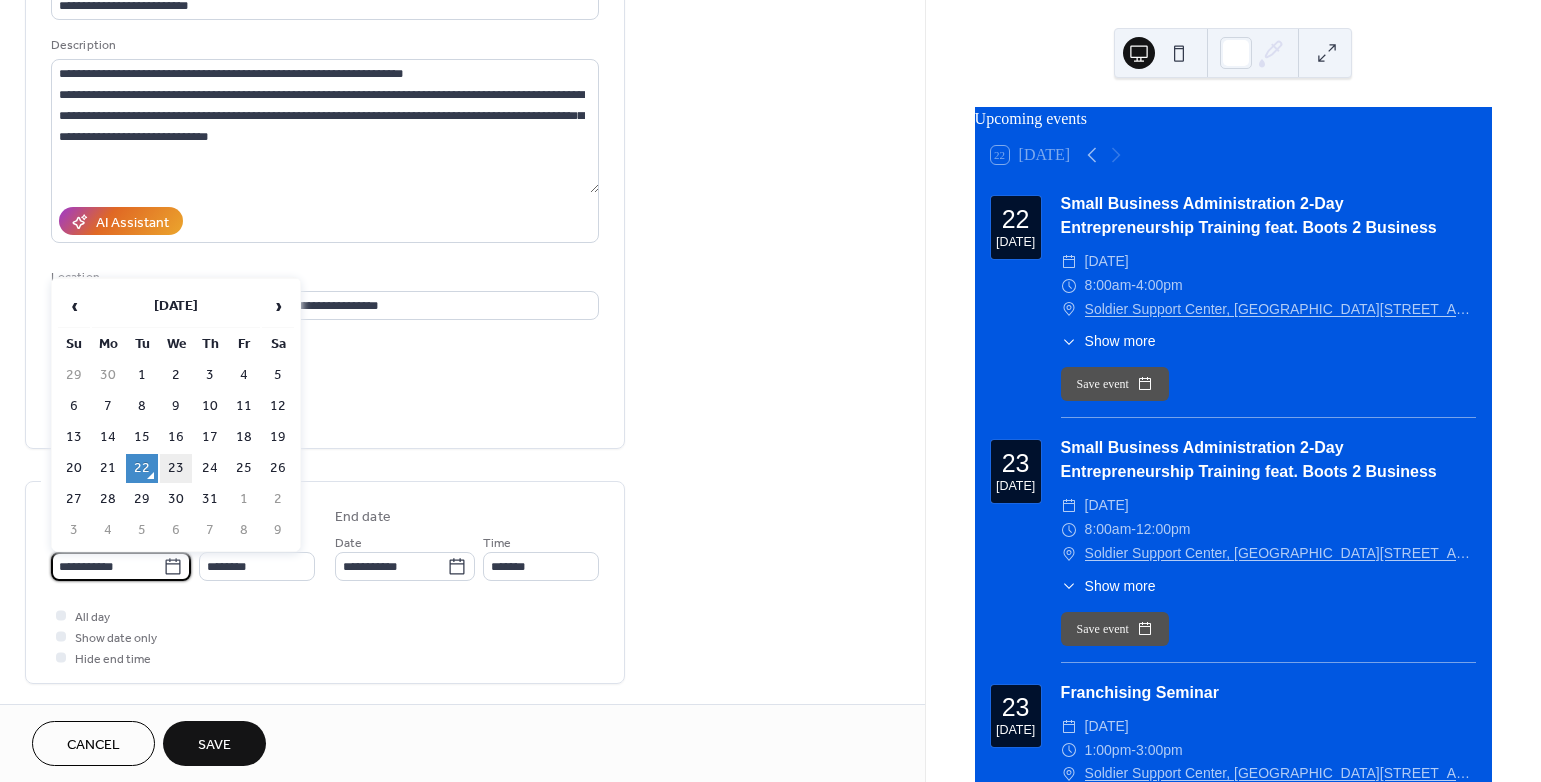 click on "23" at bounding box center [176, 468] 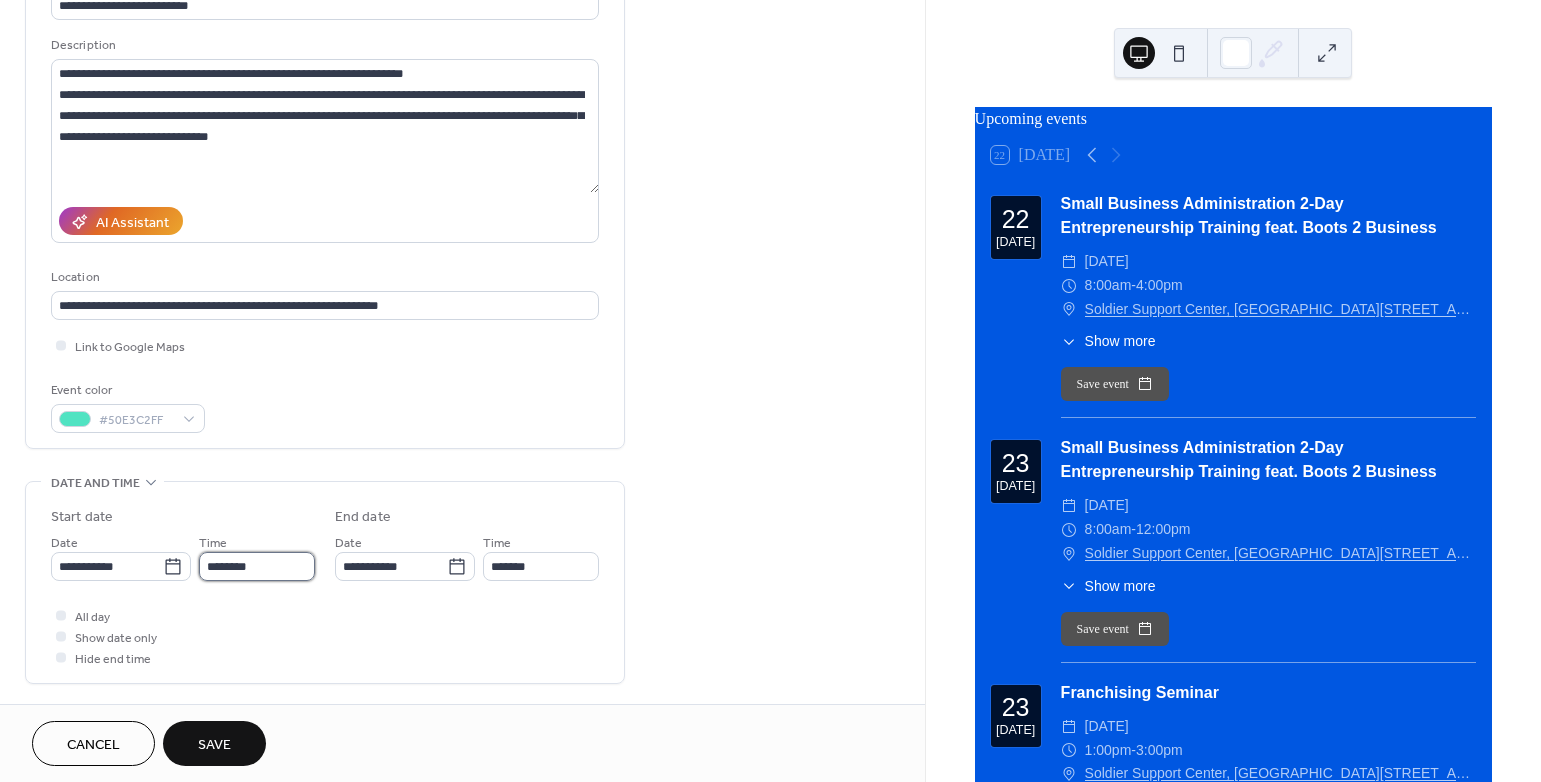 click on "********" at bounding box center [257, 566] 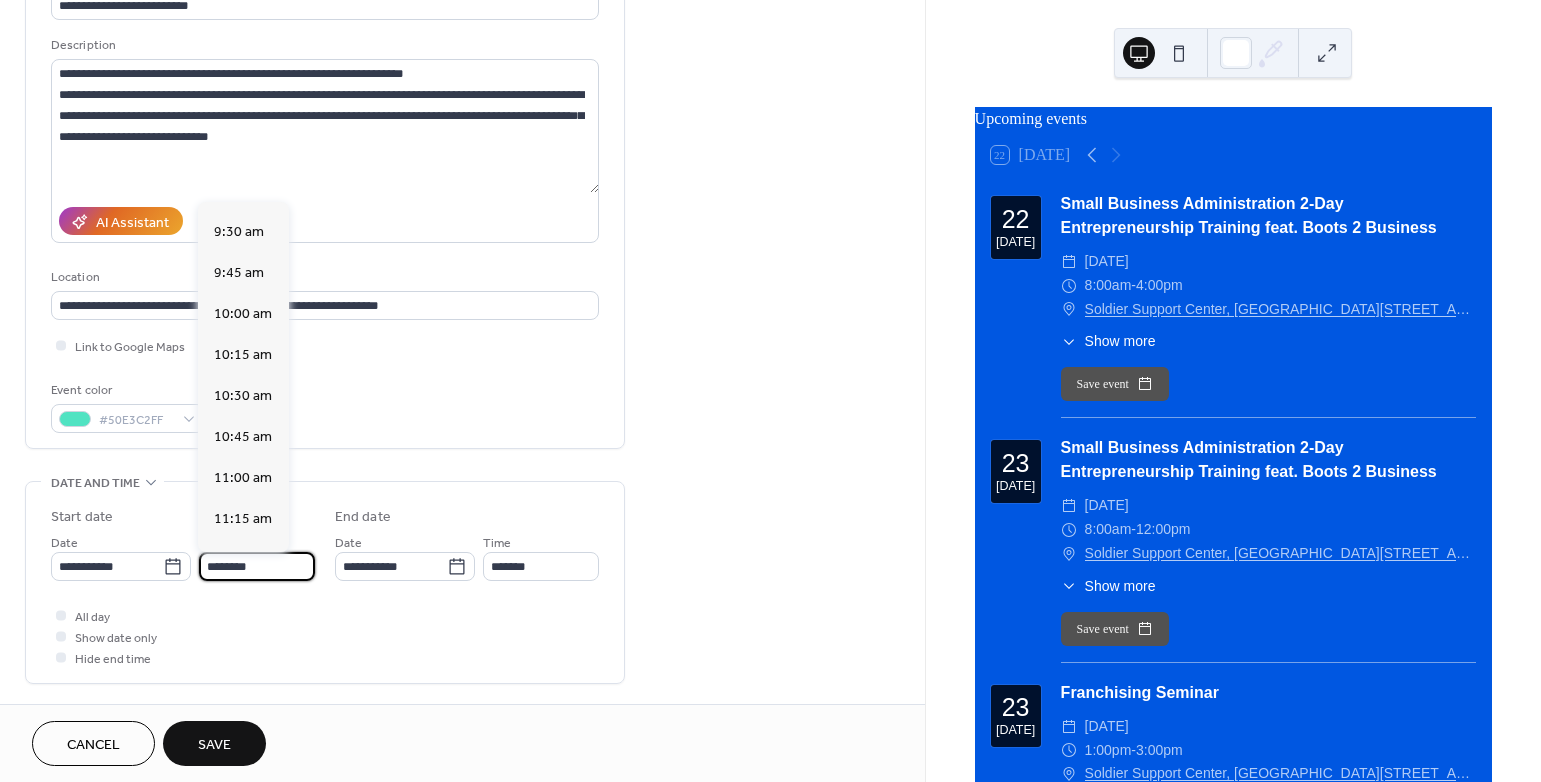 scroll, scrollTop: 1547, scrollLeft: 0, axis: vertical 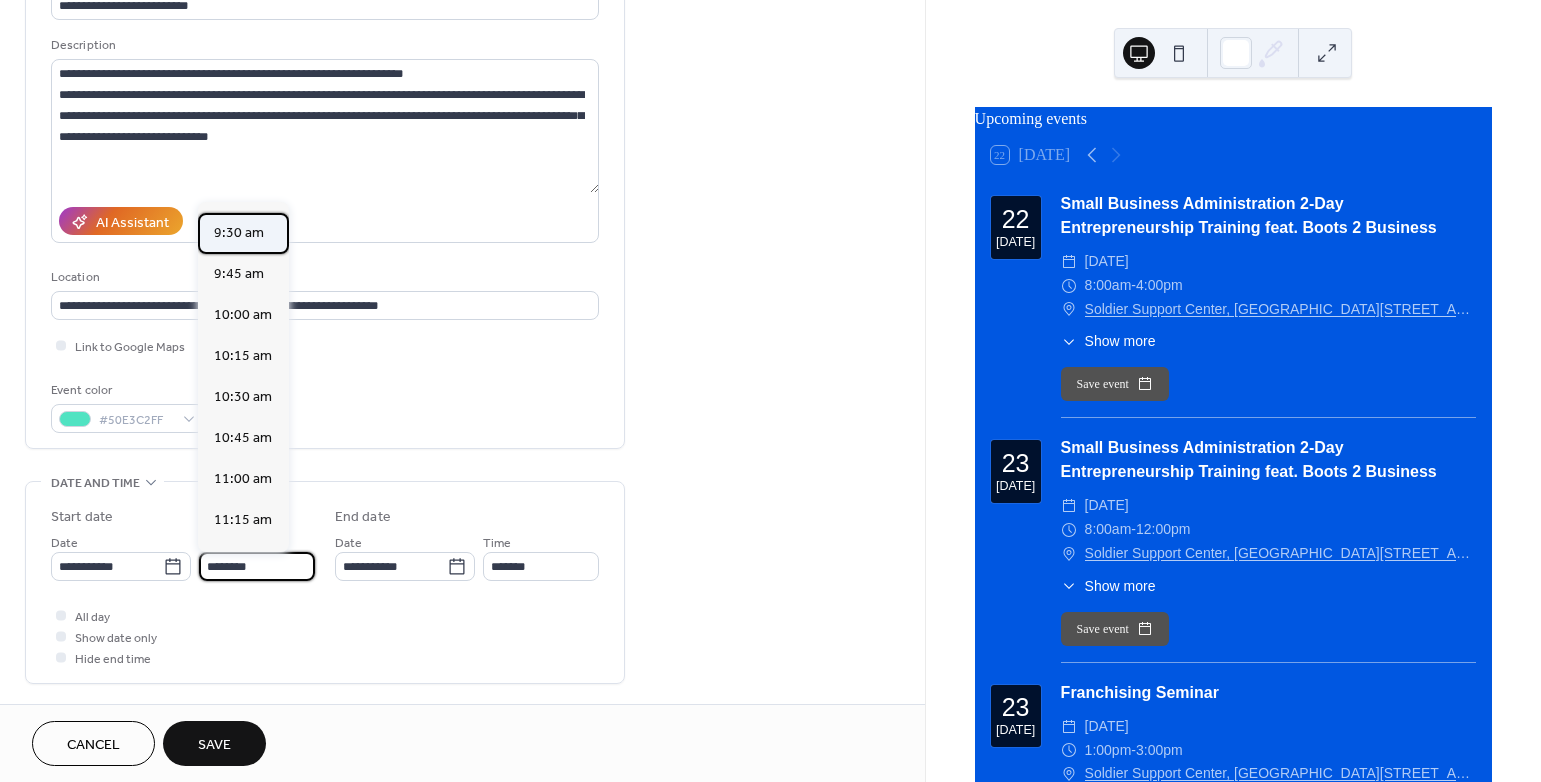 click on "9:30 am" at bounding box center [239, 233] 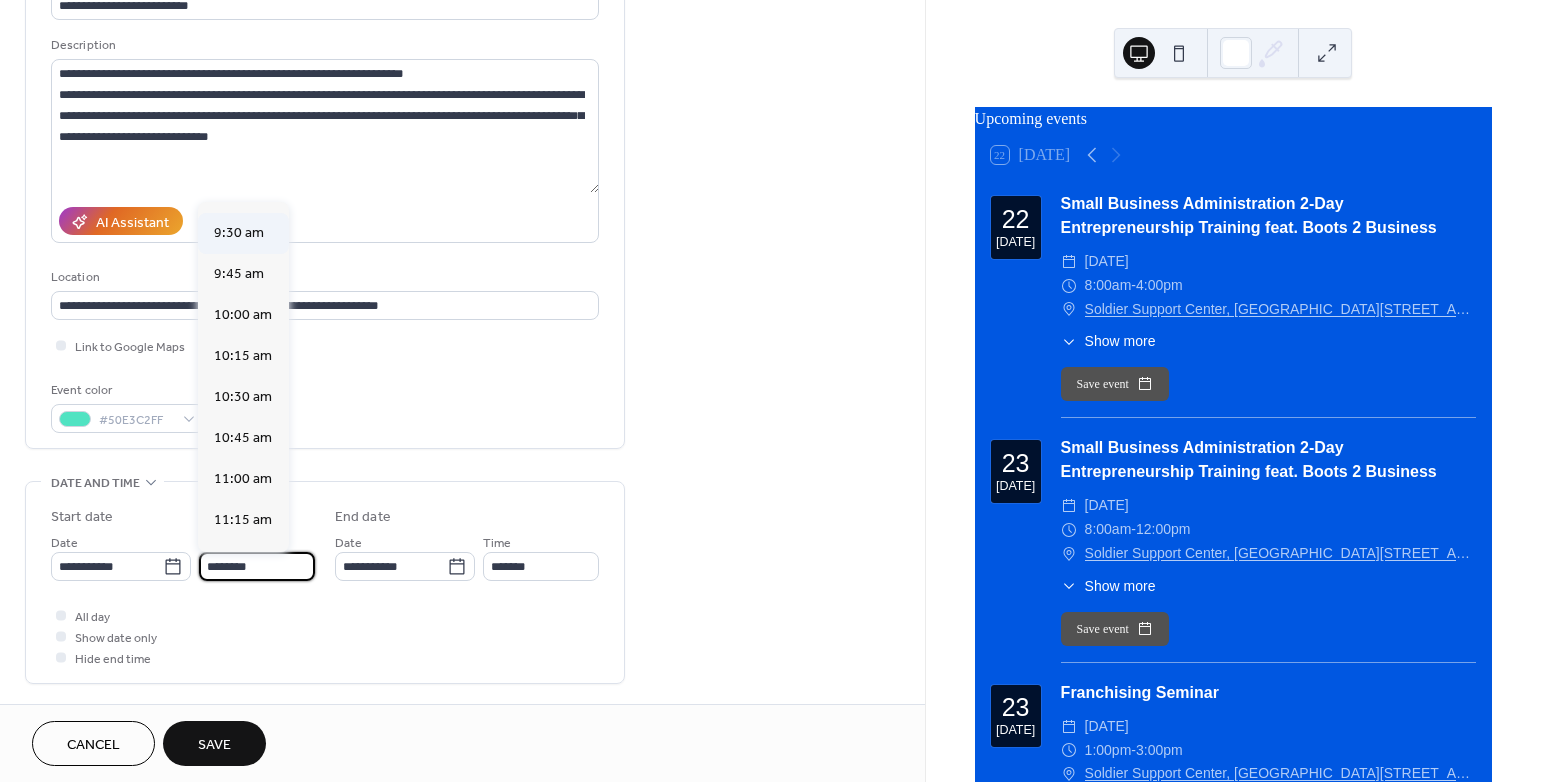 type on "*******" 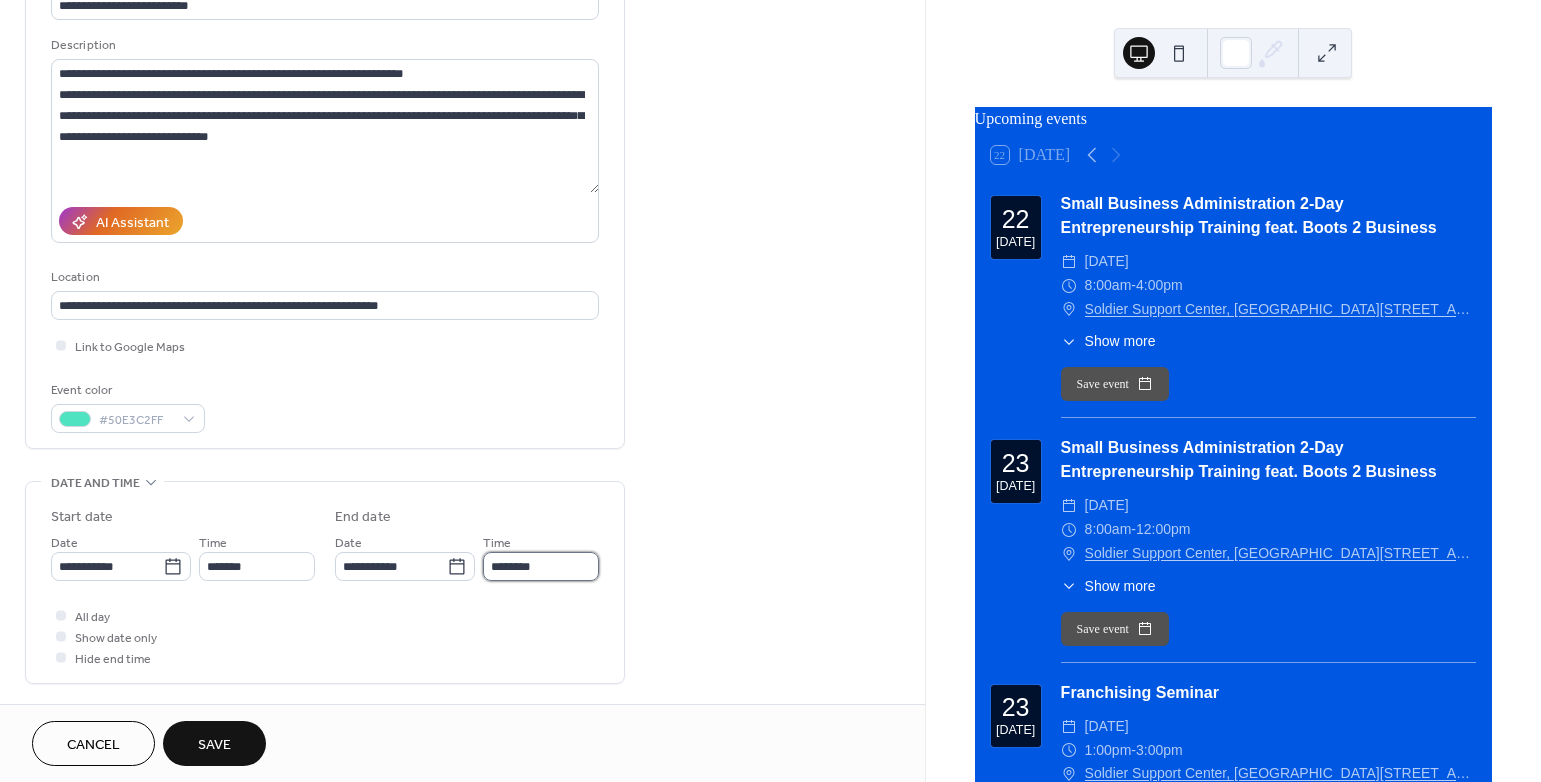 click on "********" at bounding box center [541, 566] 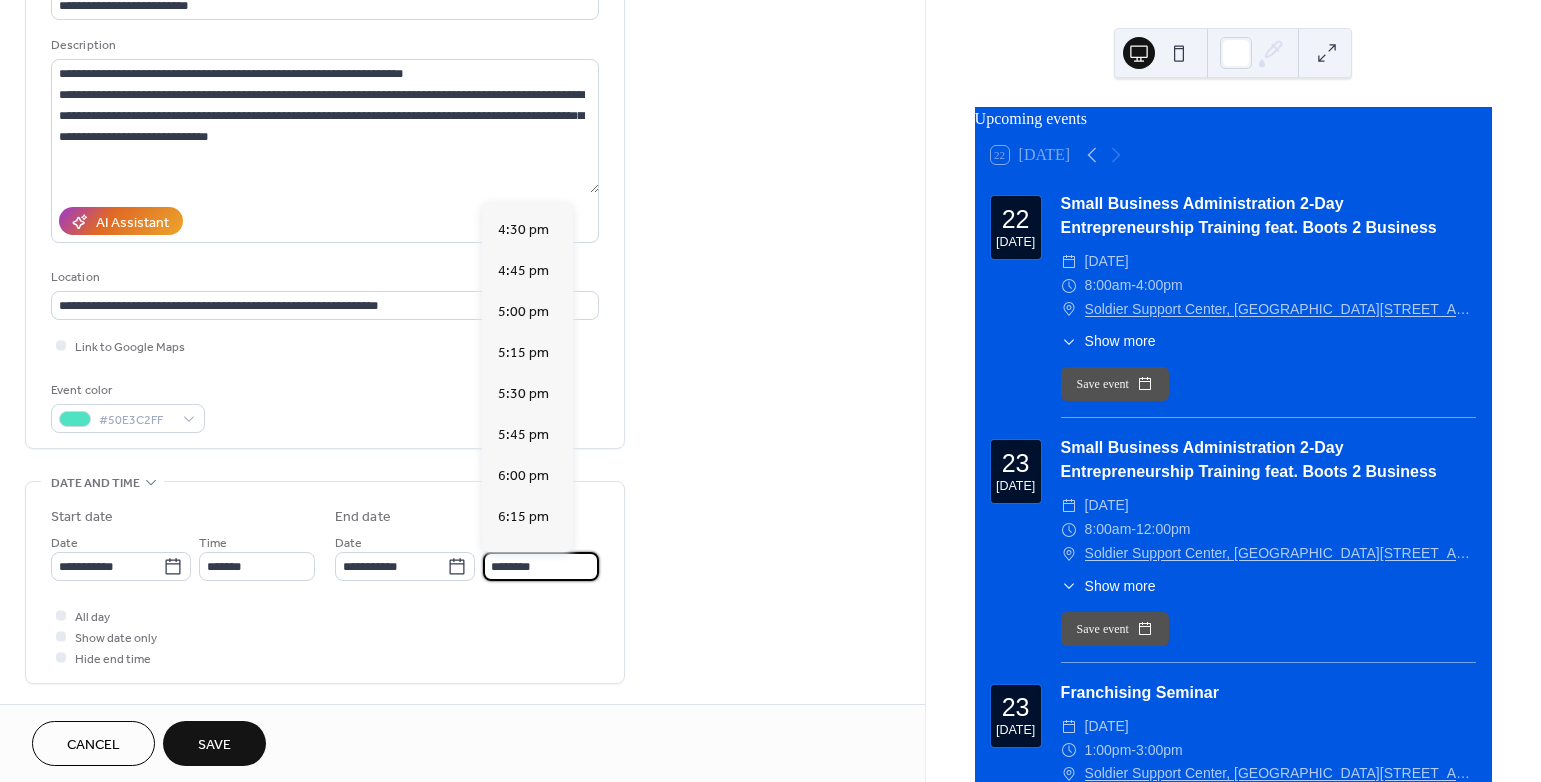 scroll, scrollTop: 1101, scrollLeft: 0, axis: vertical 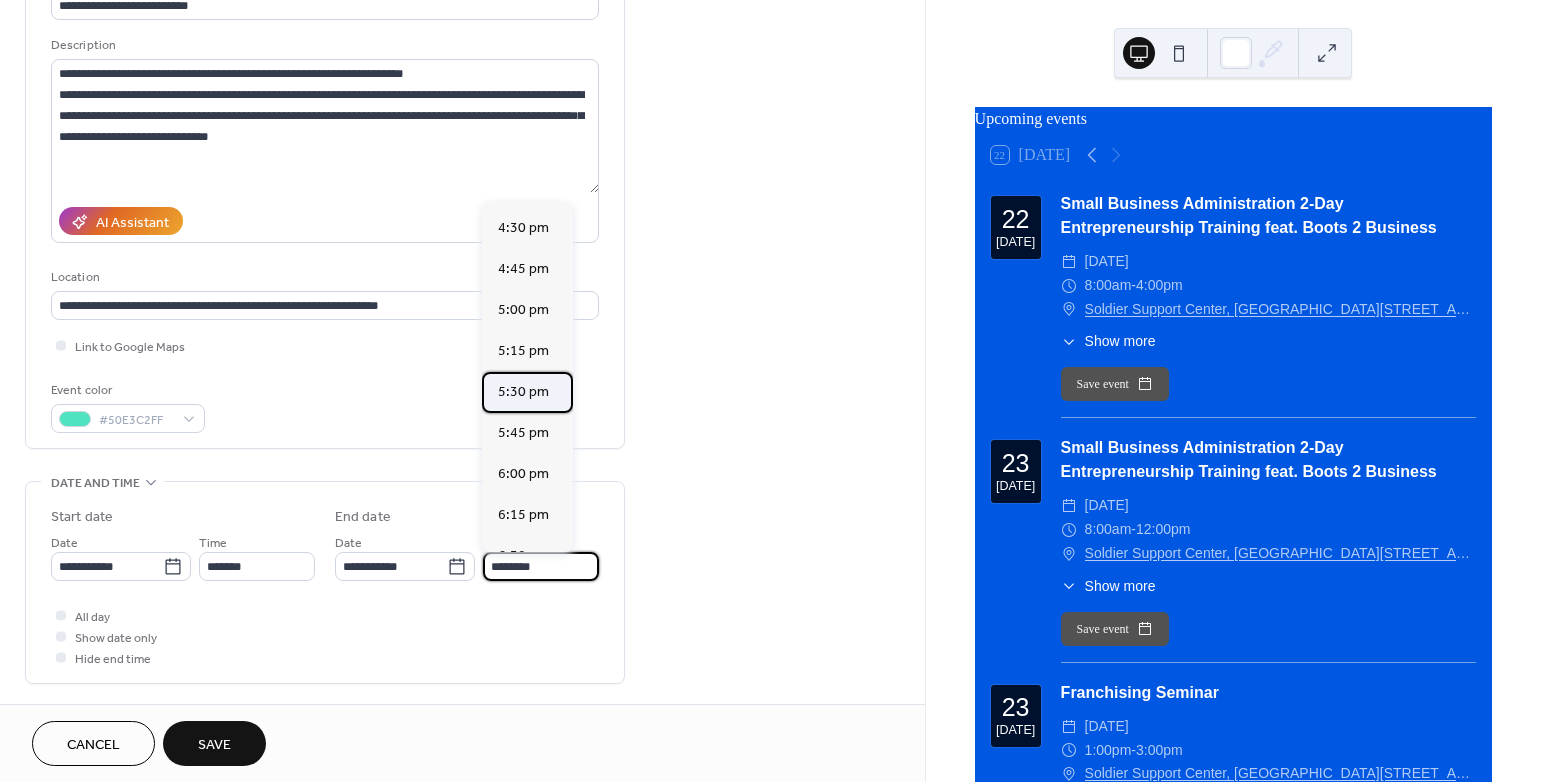 click on "5:30 pm" at bounding box center [523, 392] 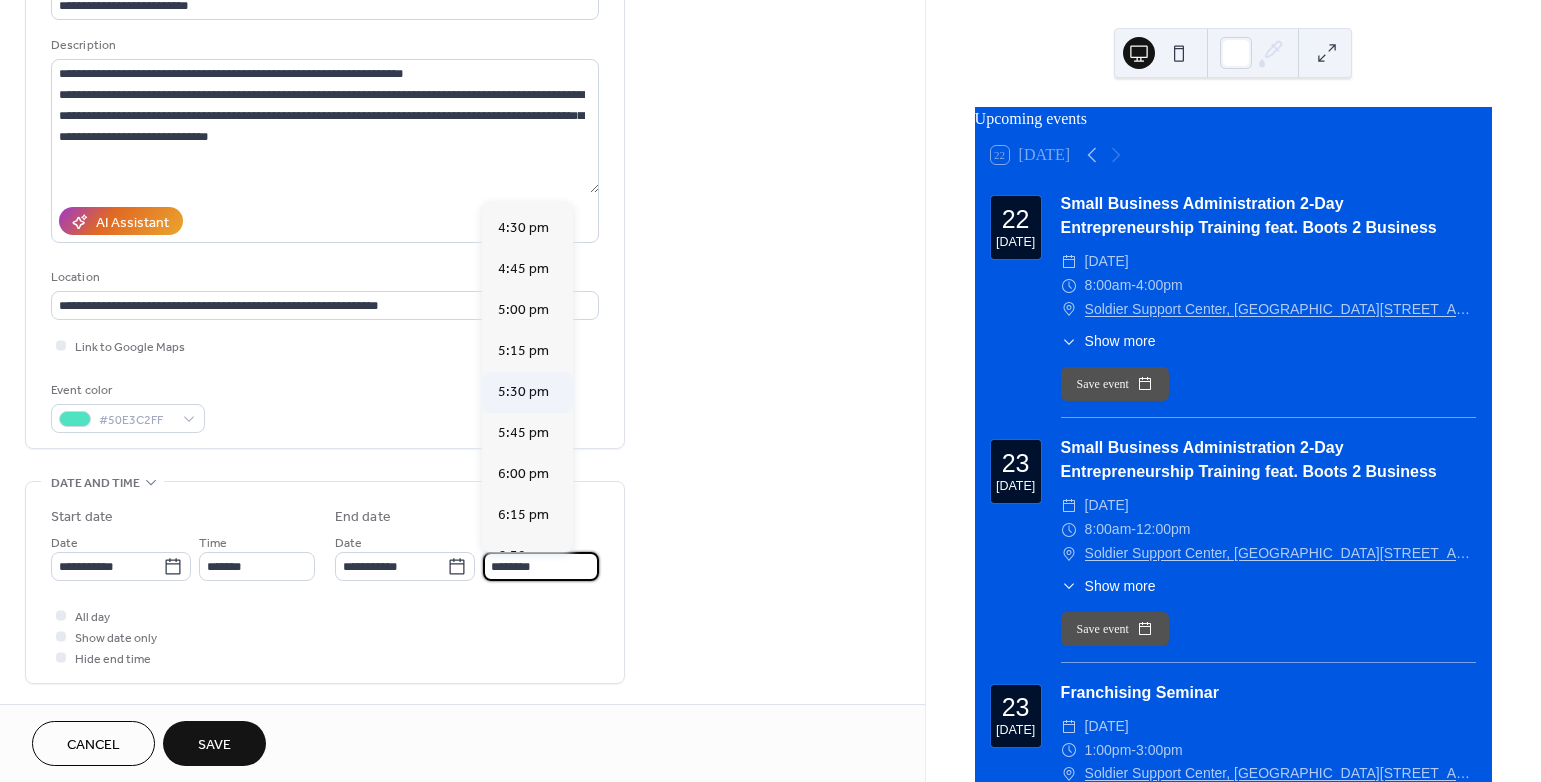type on "*******" 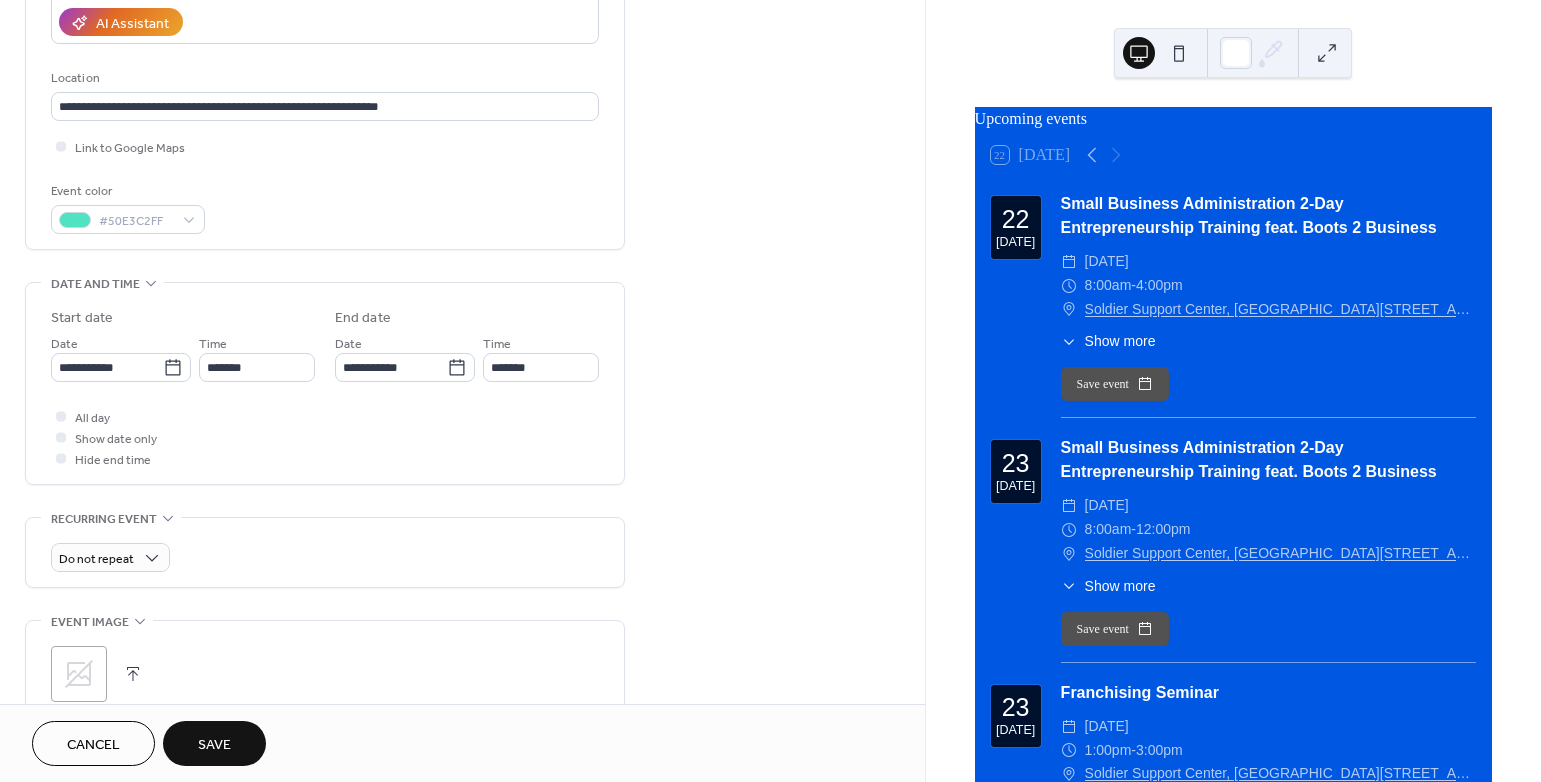 scroll, scrollTop: 424, scrollLeft: 0, axis: vertical 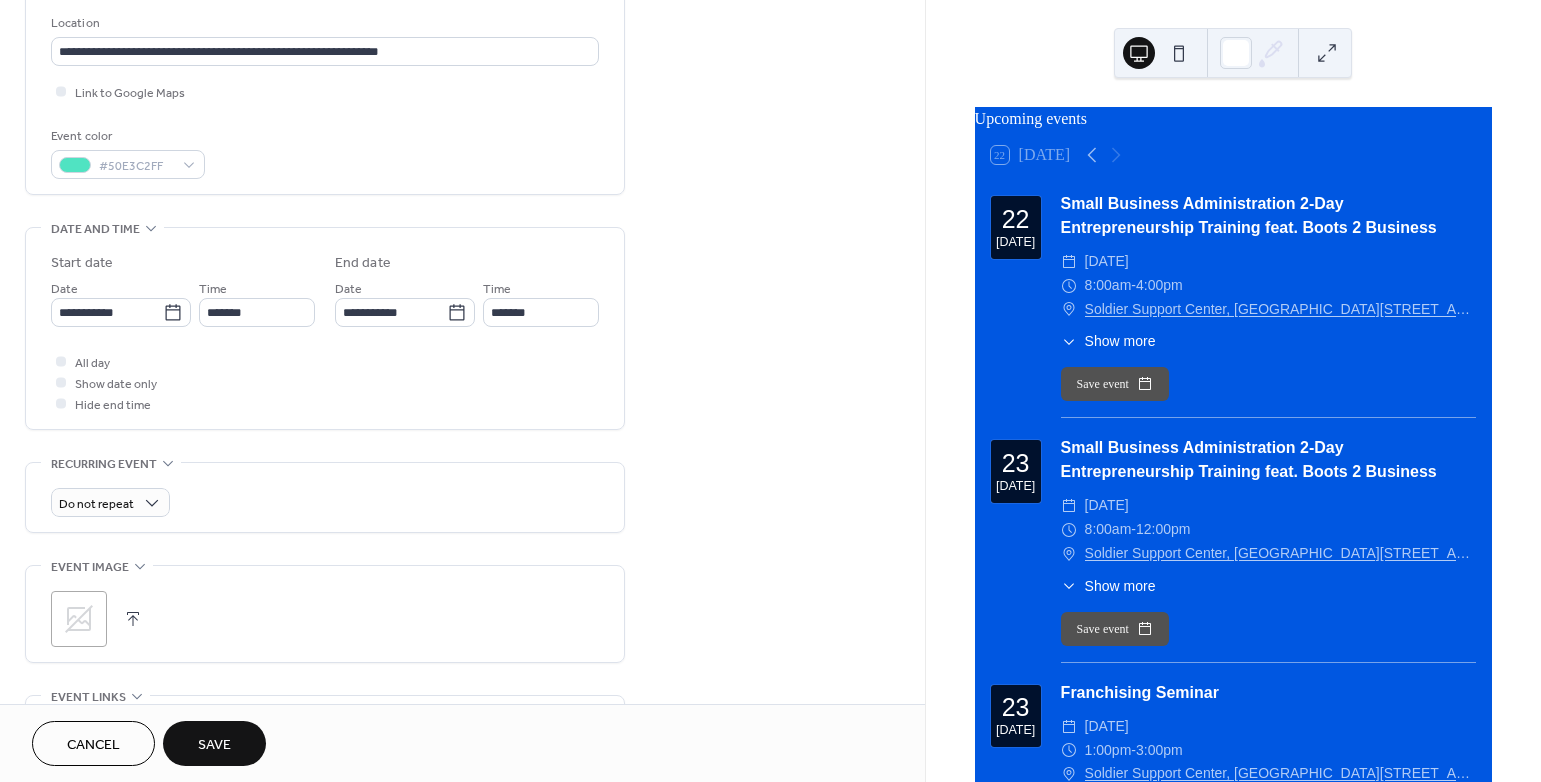click at bounding box center (133, 619) 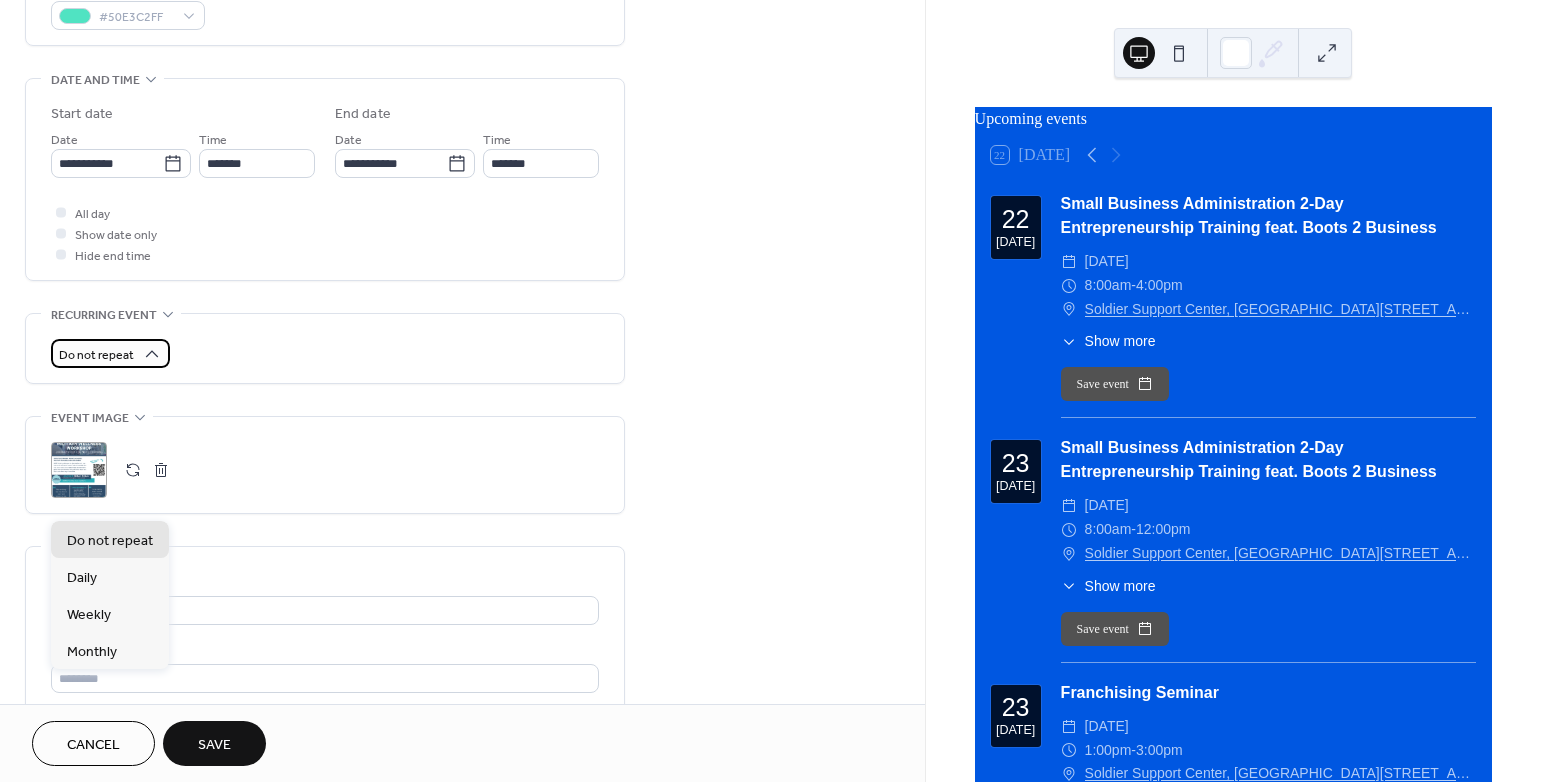 scroll, scrollTop: 571, scrollLeft: 0, axis: vertical 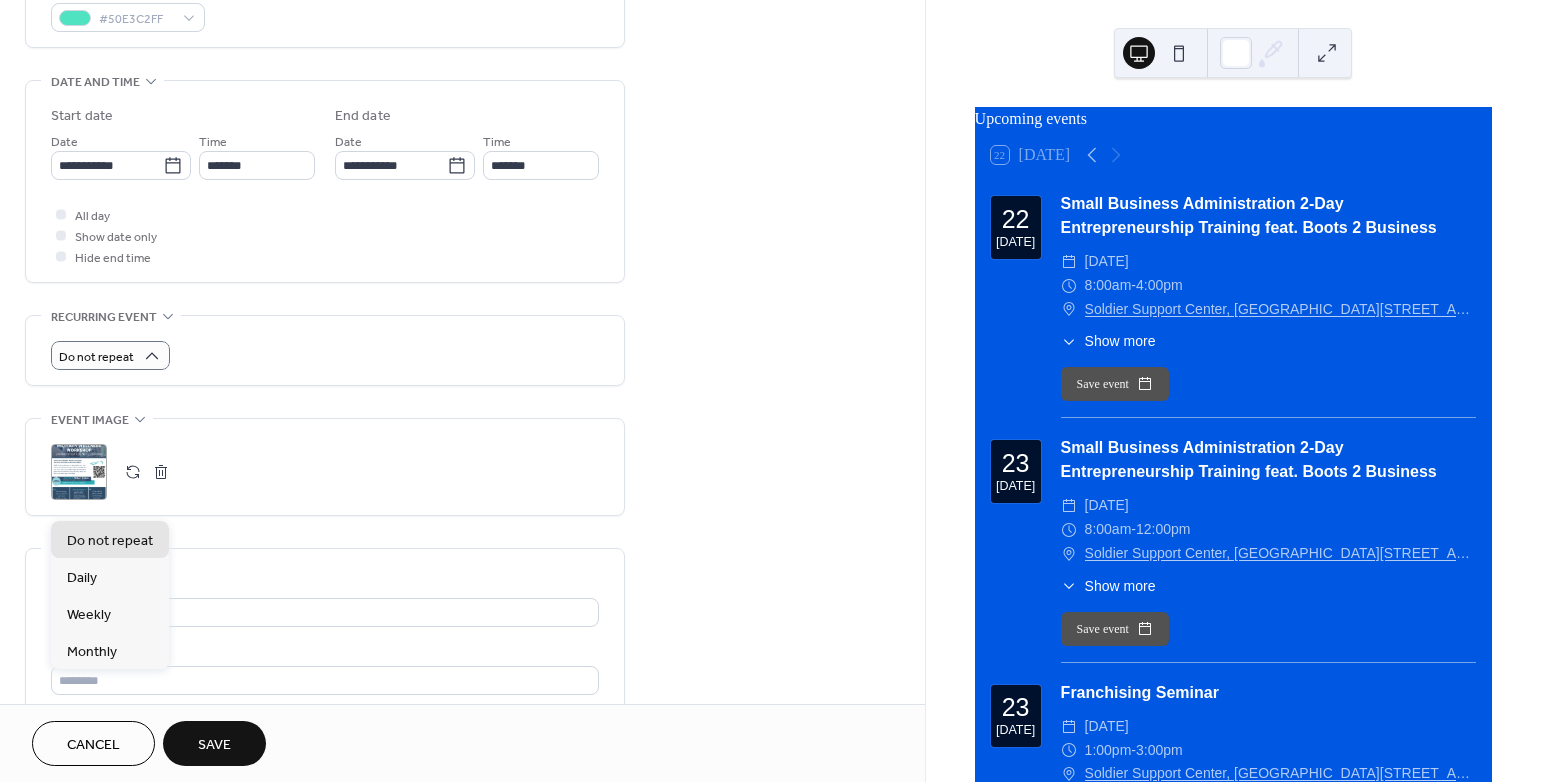 click on "Do not repeat" at bounding box center (325, 355) 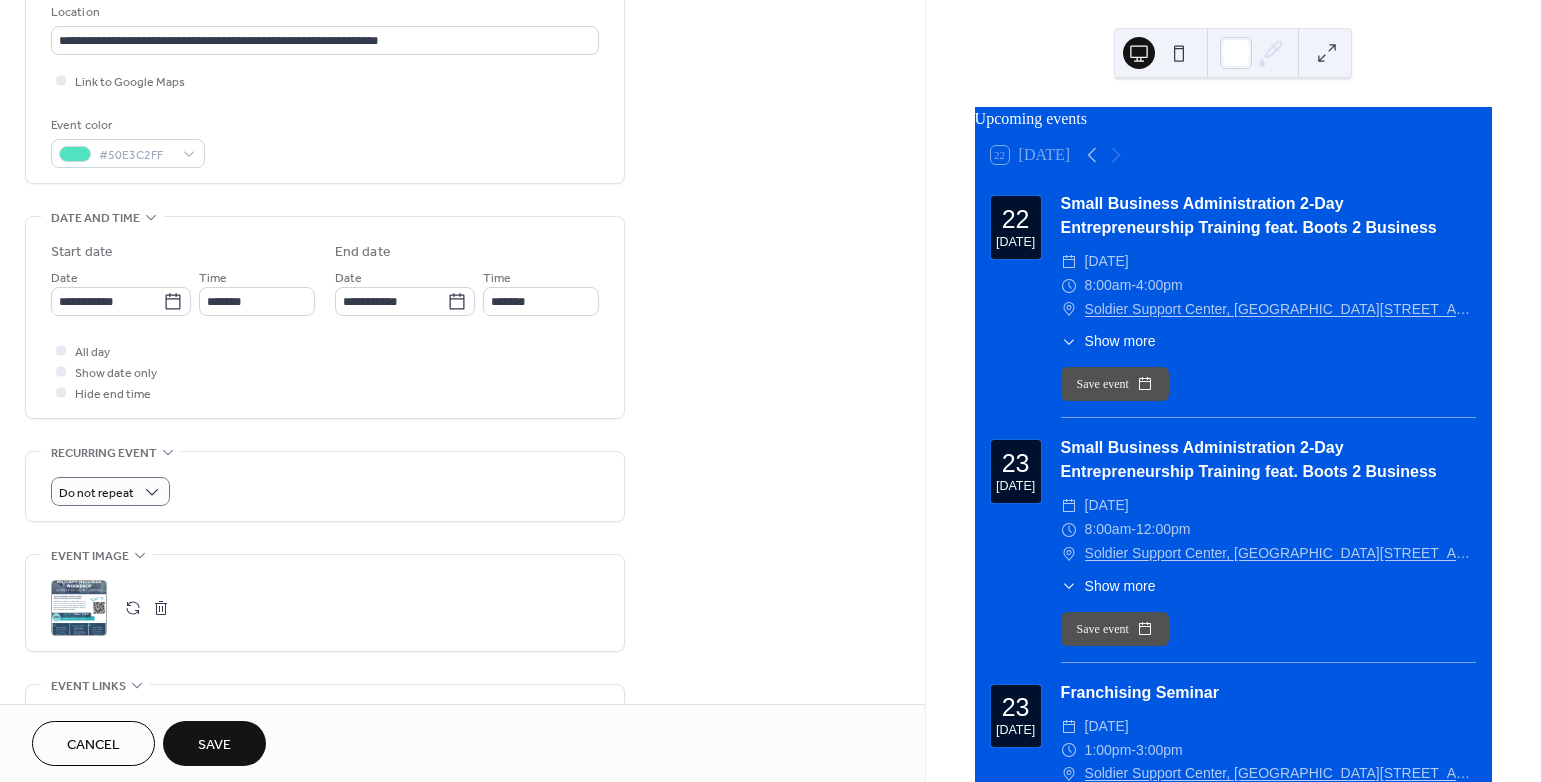 scroll, scrollTop: 534, scrollLeft: 0, axis: vertical 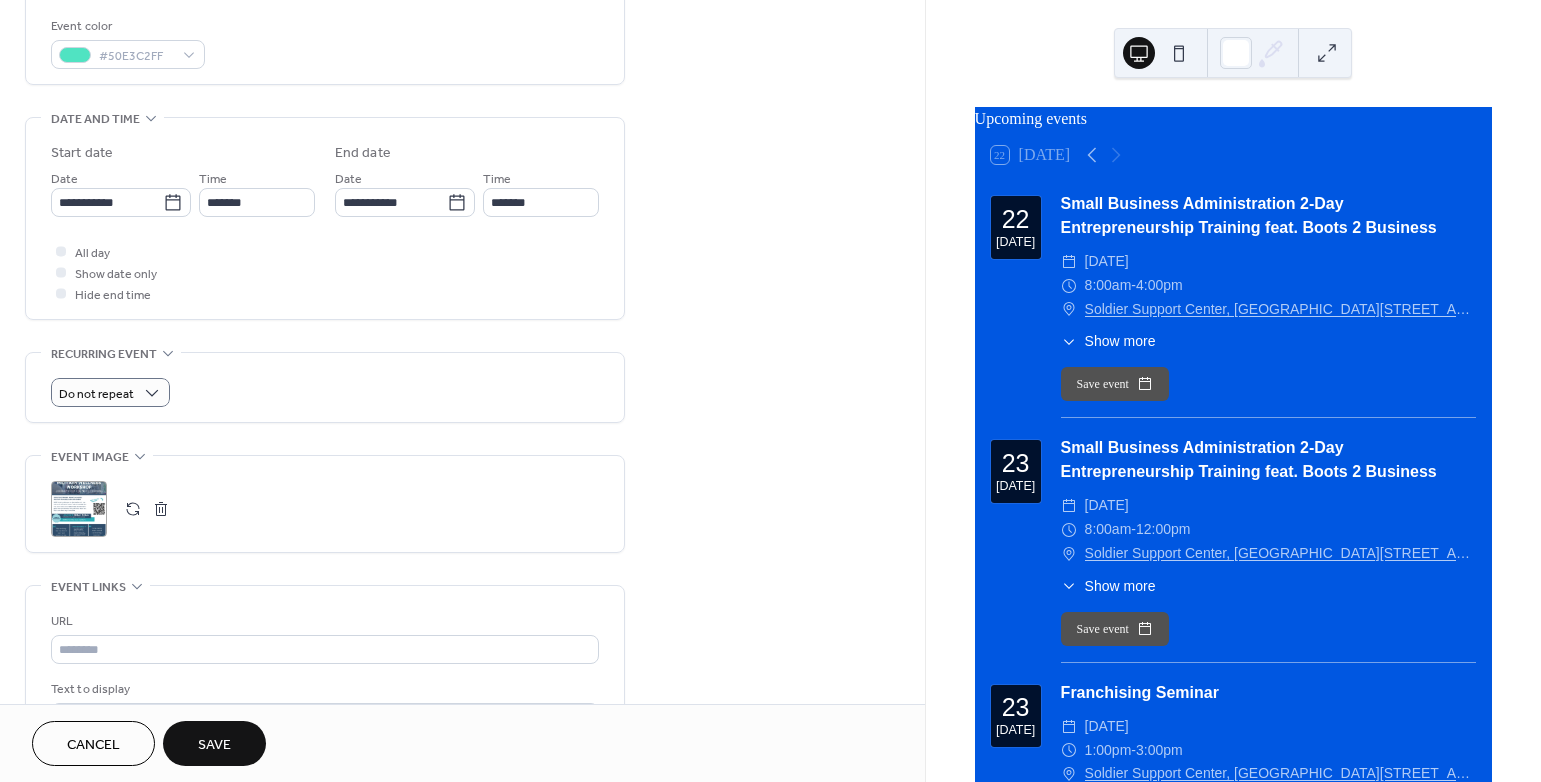 click on "Do not repeat" at bounding box center [325, 387] 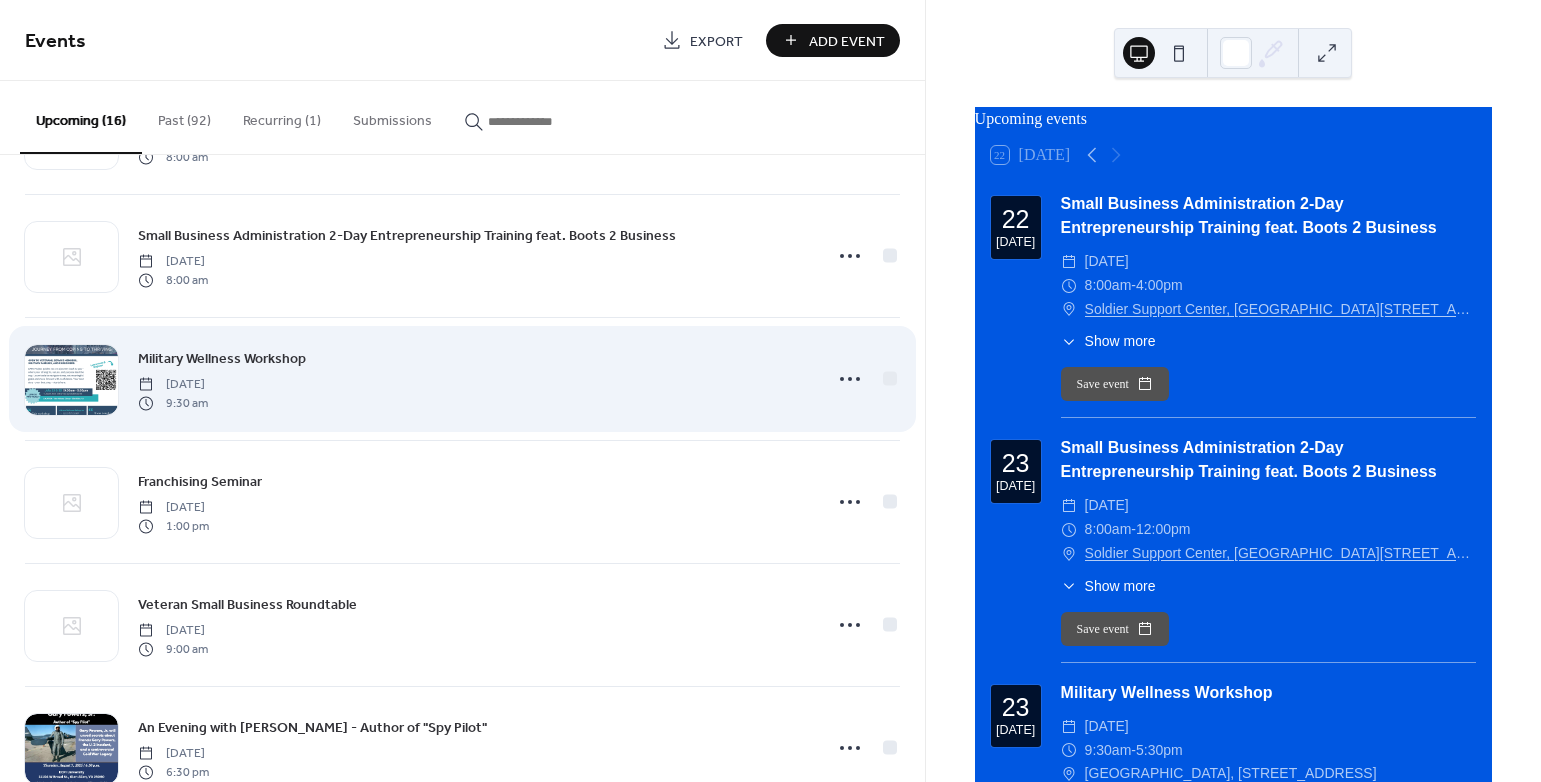 scroll, scrollTop: 152, scrollLeft: 0, axis: vertical 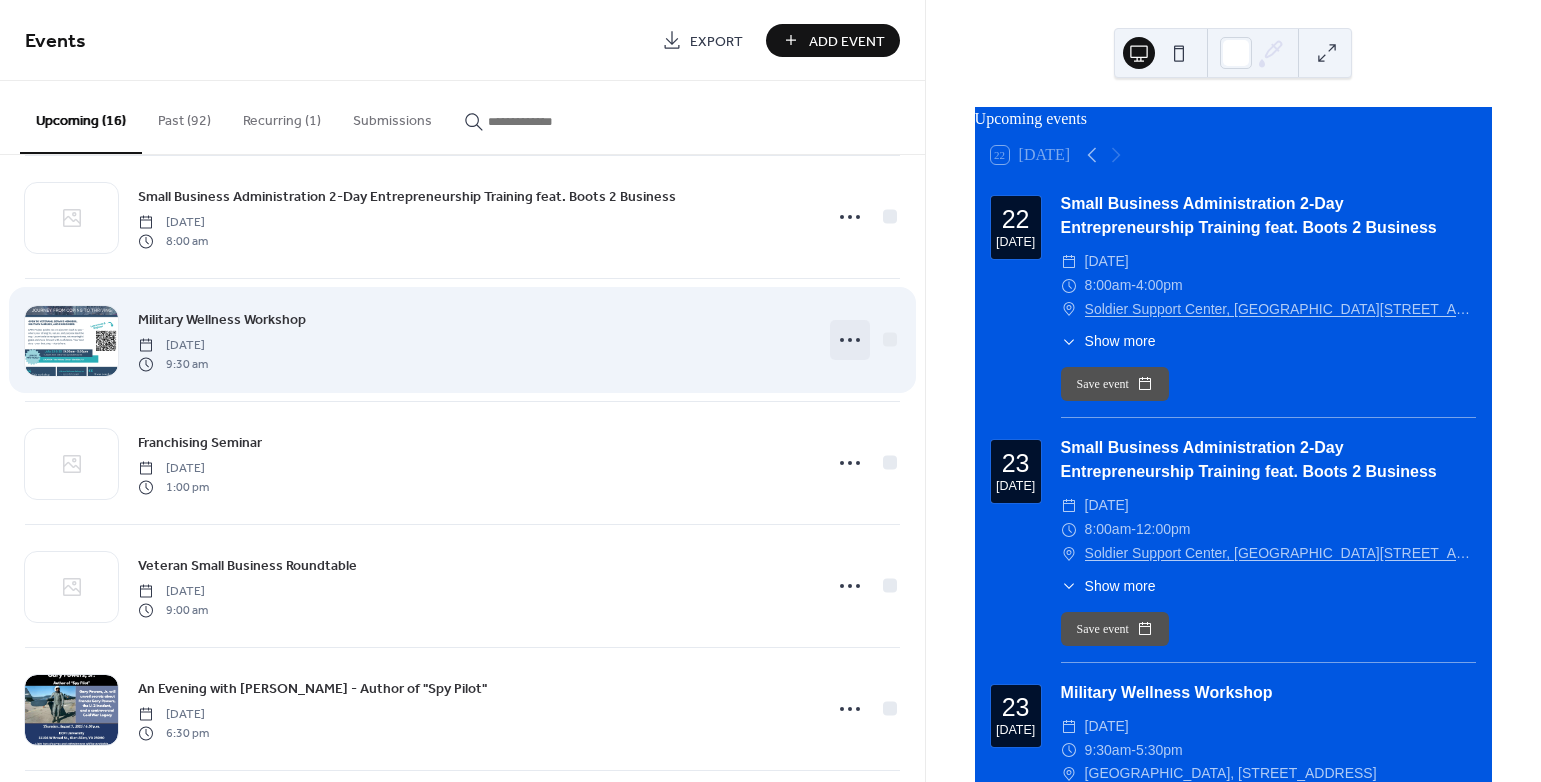 click 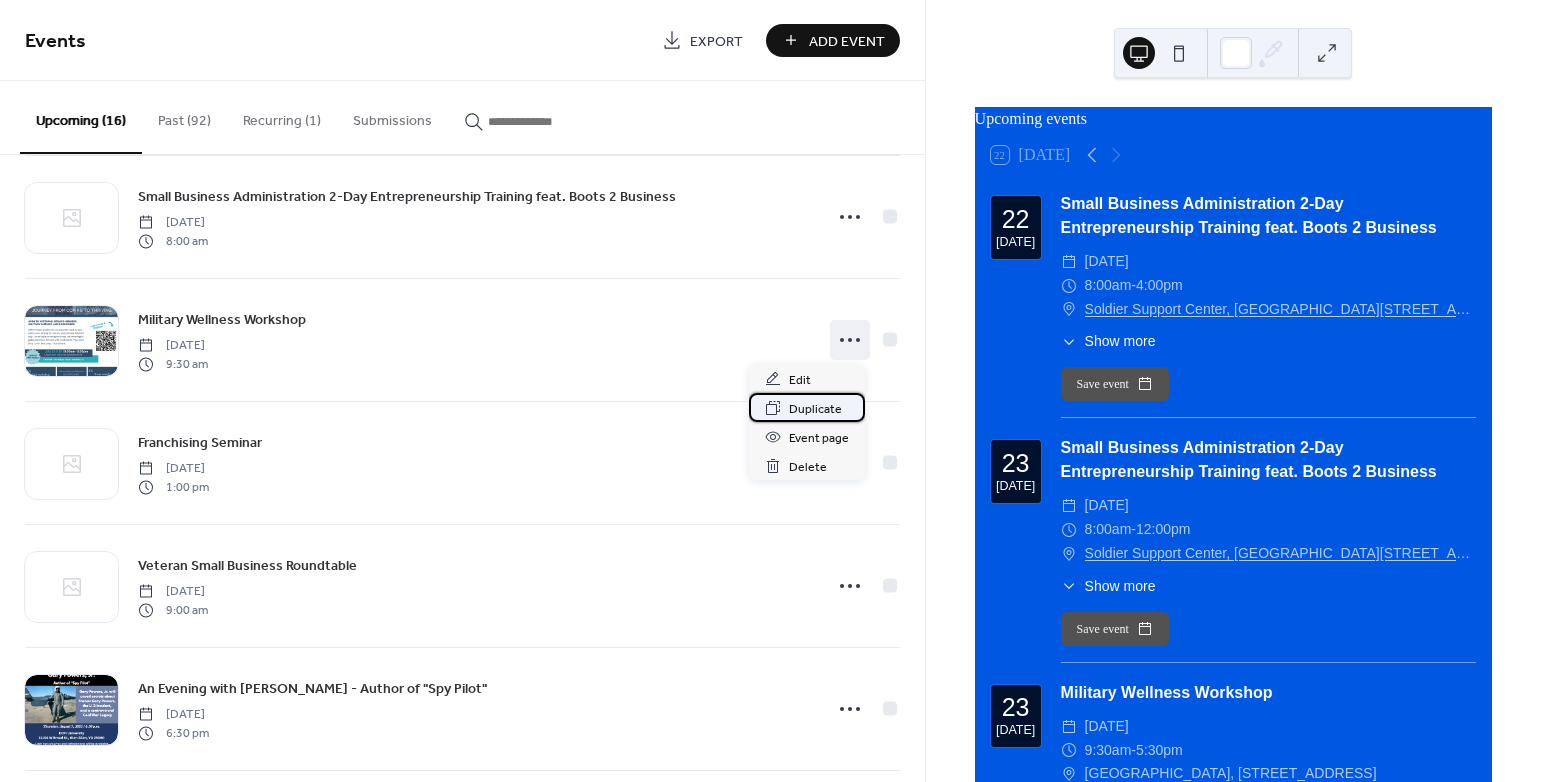 click on "Duplicate" at bounding box center (815, 409) 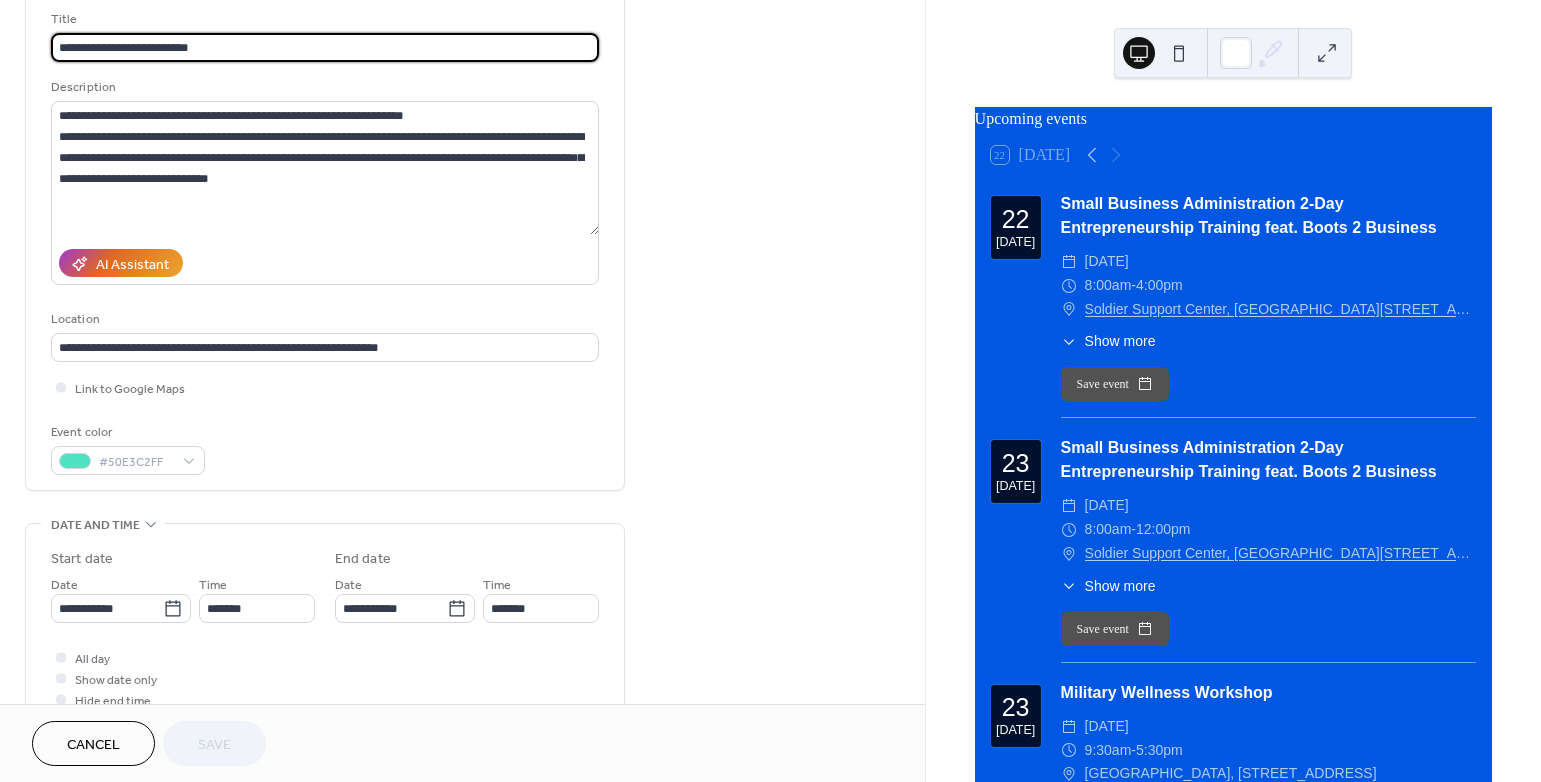 scroll, scrollTop: 173, scrollLeft: 0, axis: vertical 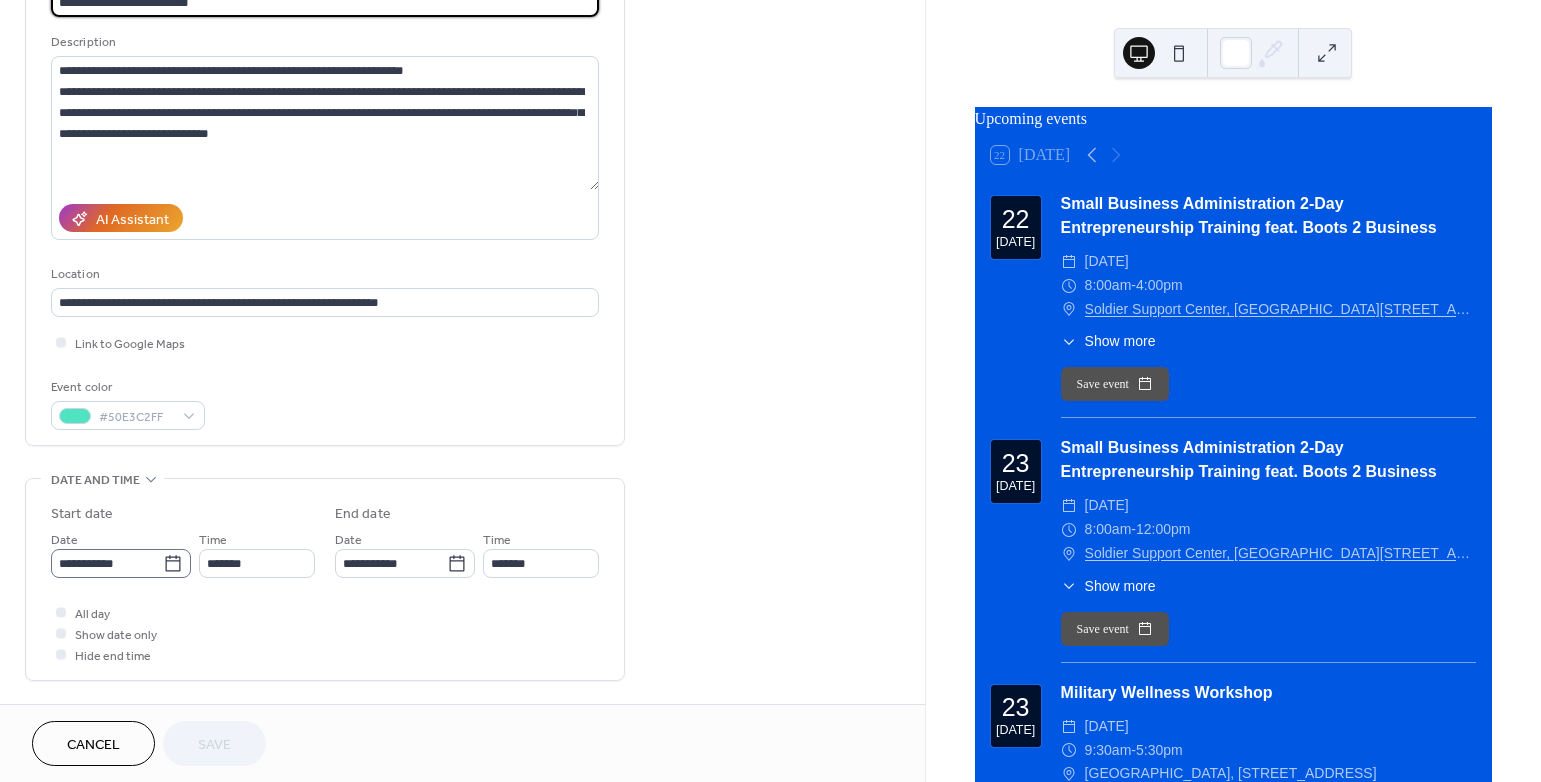 click 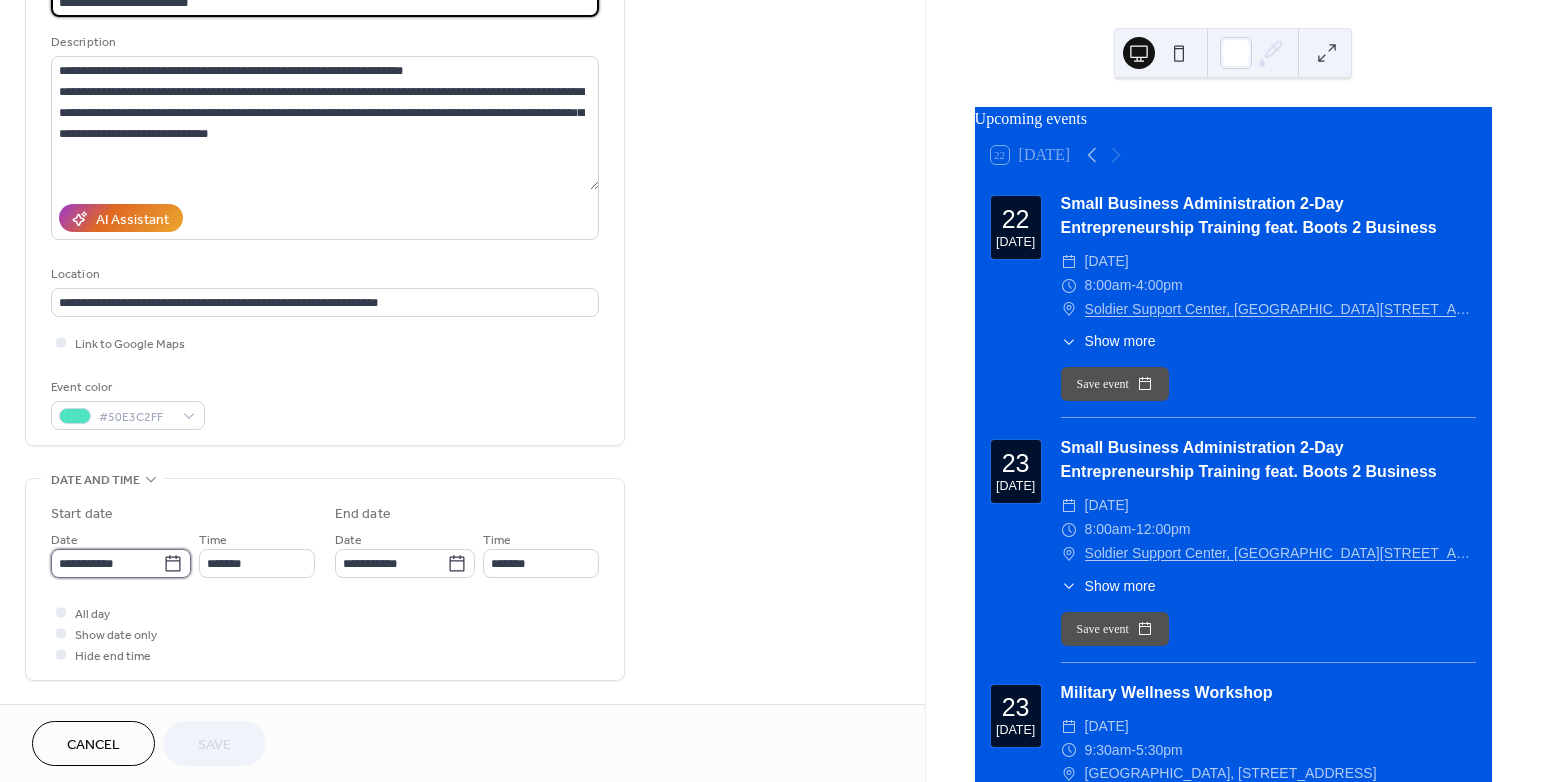 click on "**********" at bounding box center [107, 563] 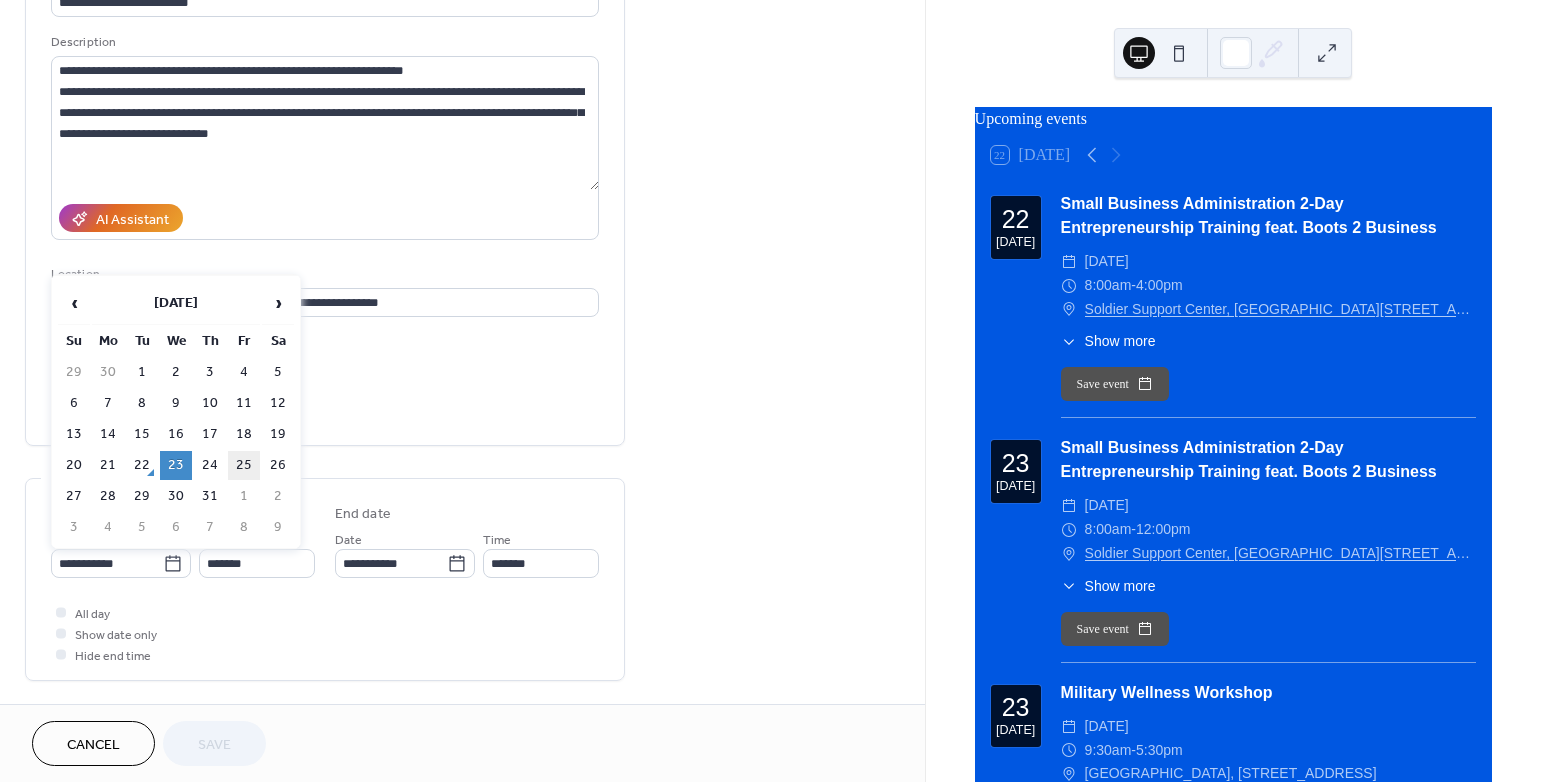 click on "25" at bounding box center [244, 465] 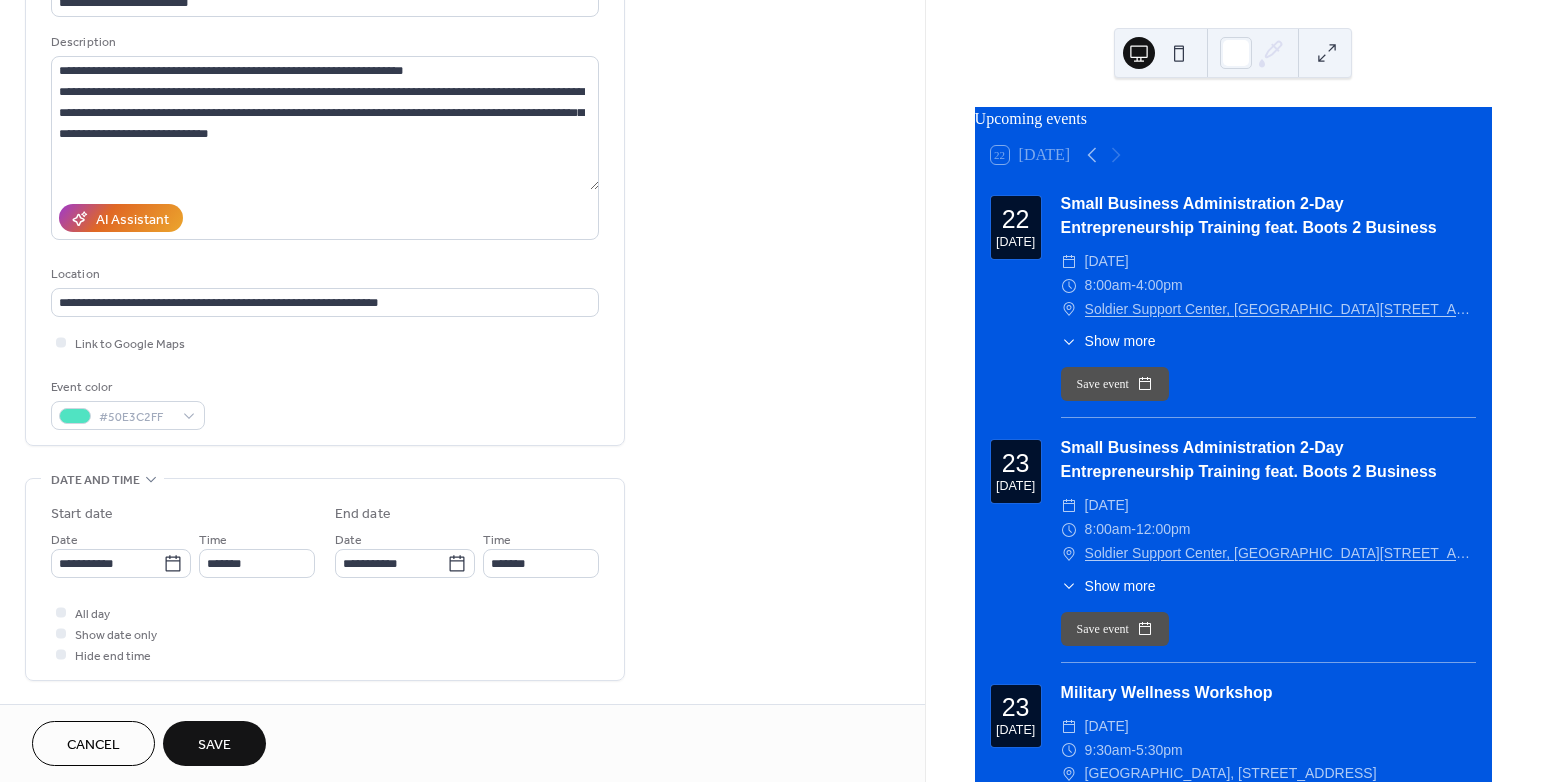 click on "Save" at bounding box center (214, 745) 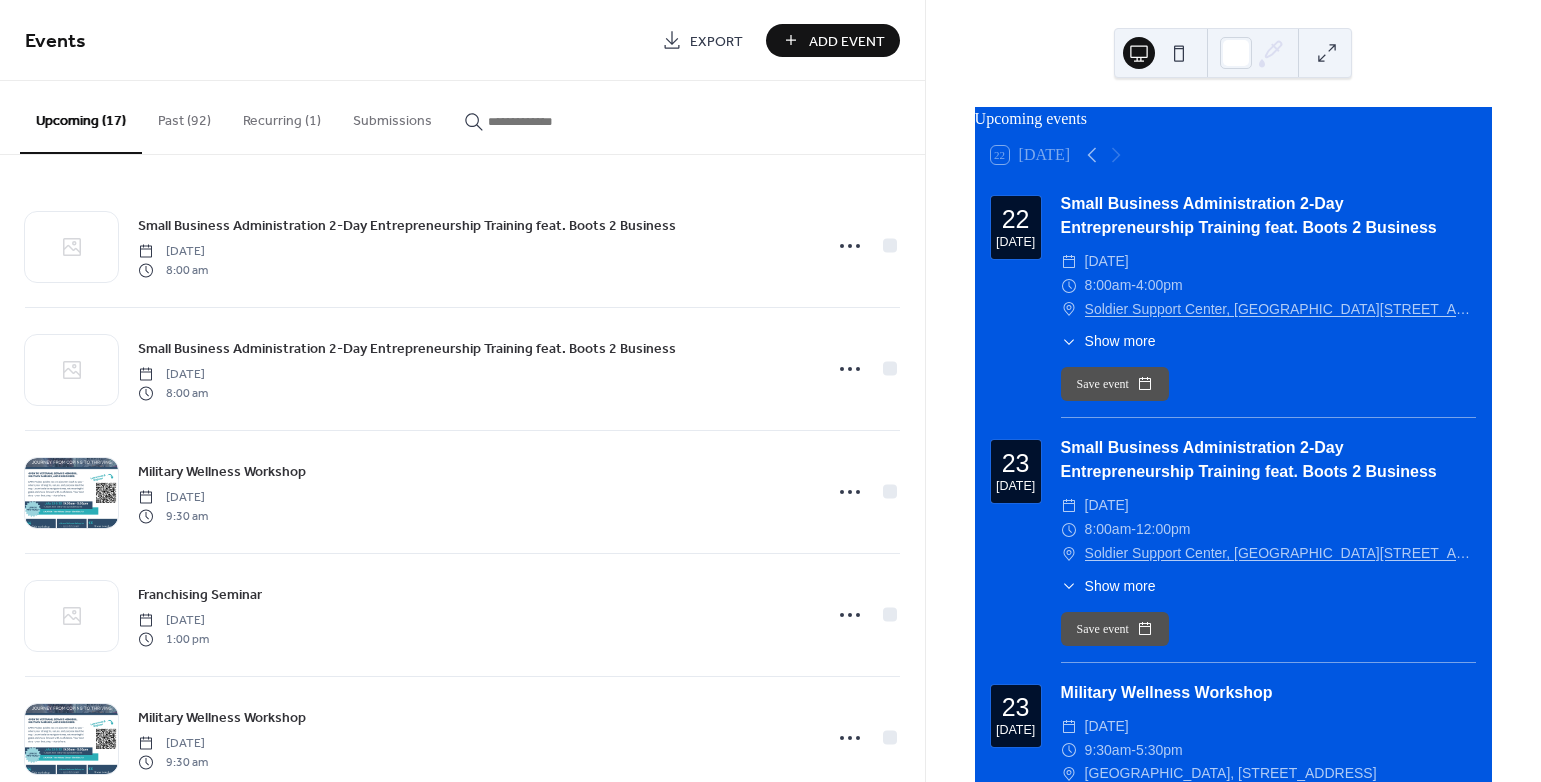 click on "Add Event" at bounding box center (847, 41) 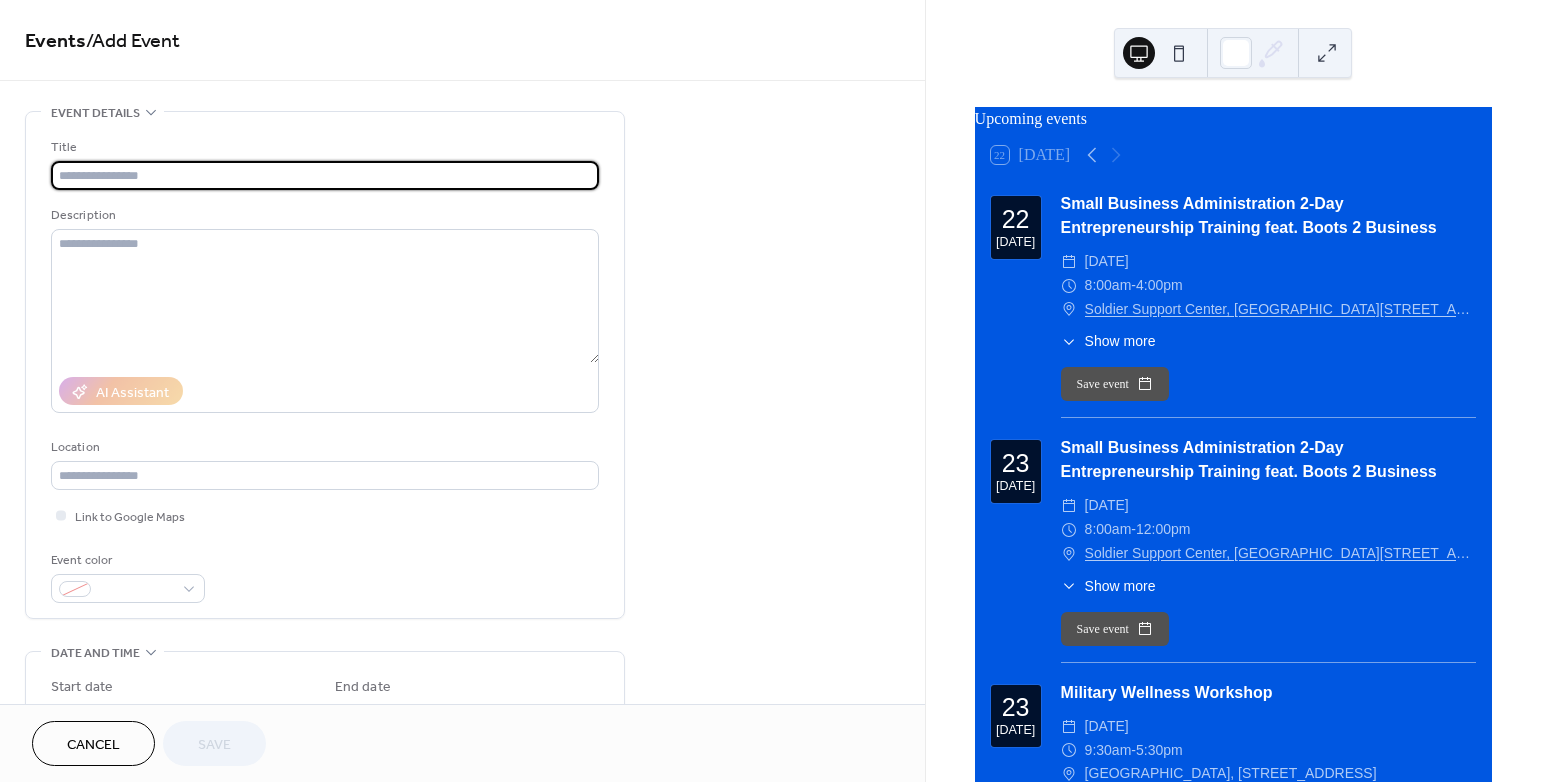click at bounding box center [325, 175] 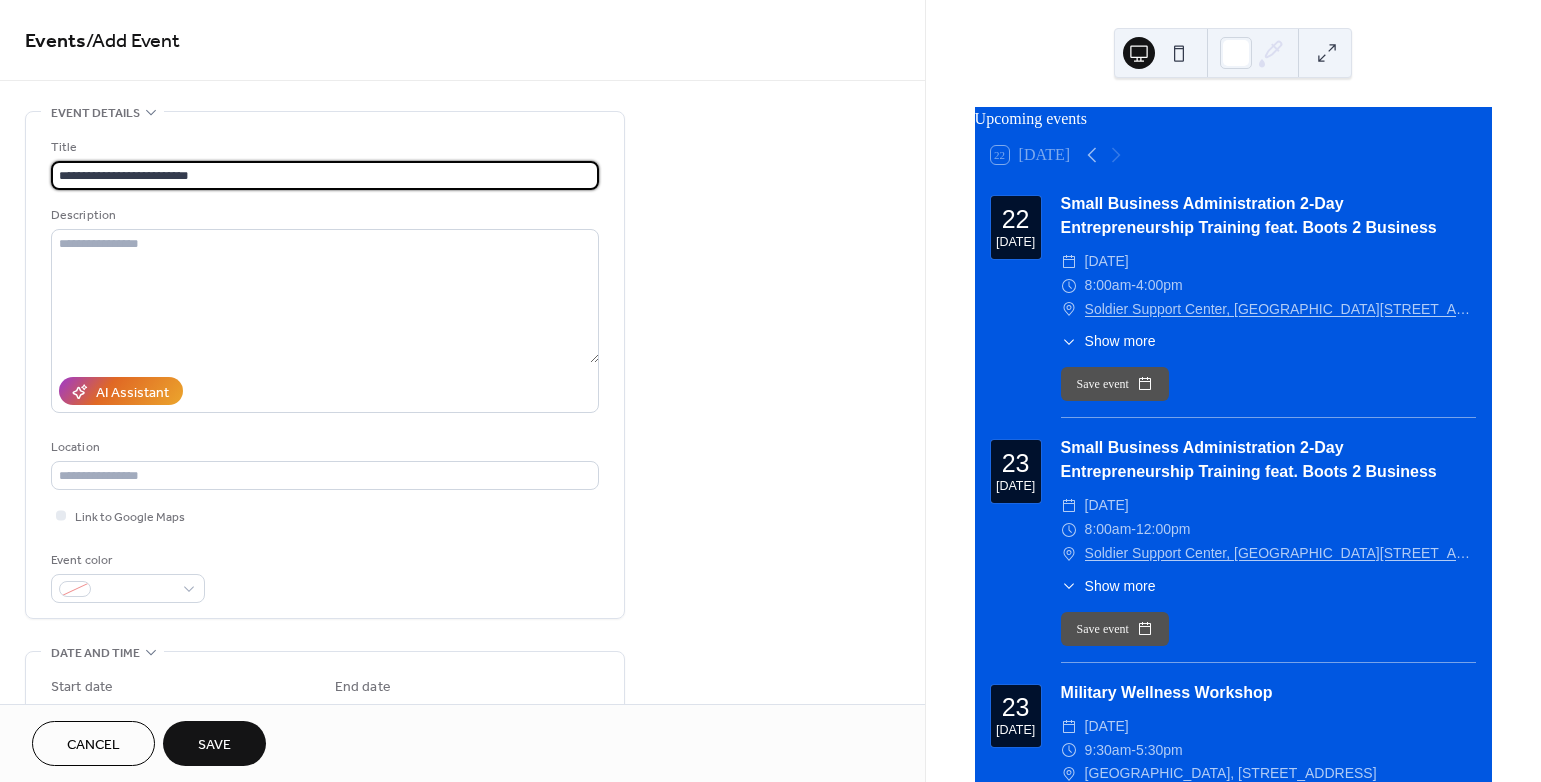 type on "**********" 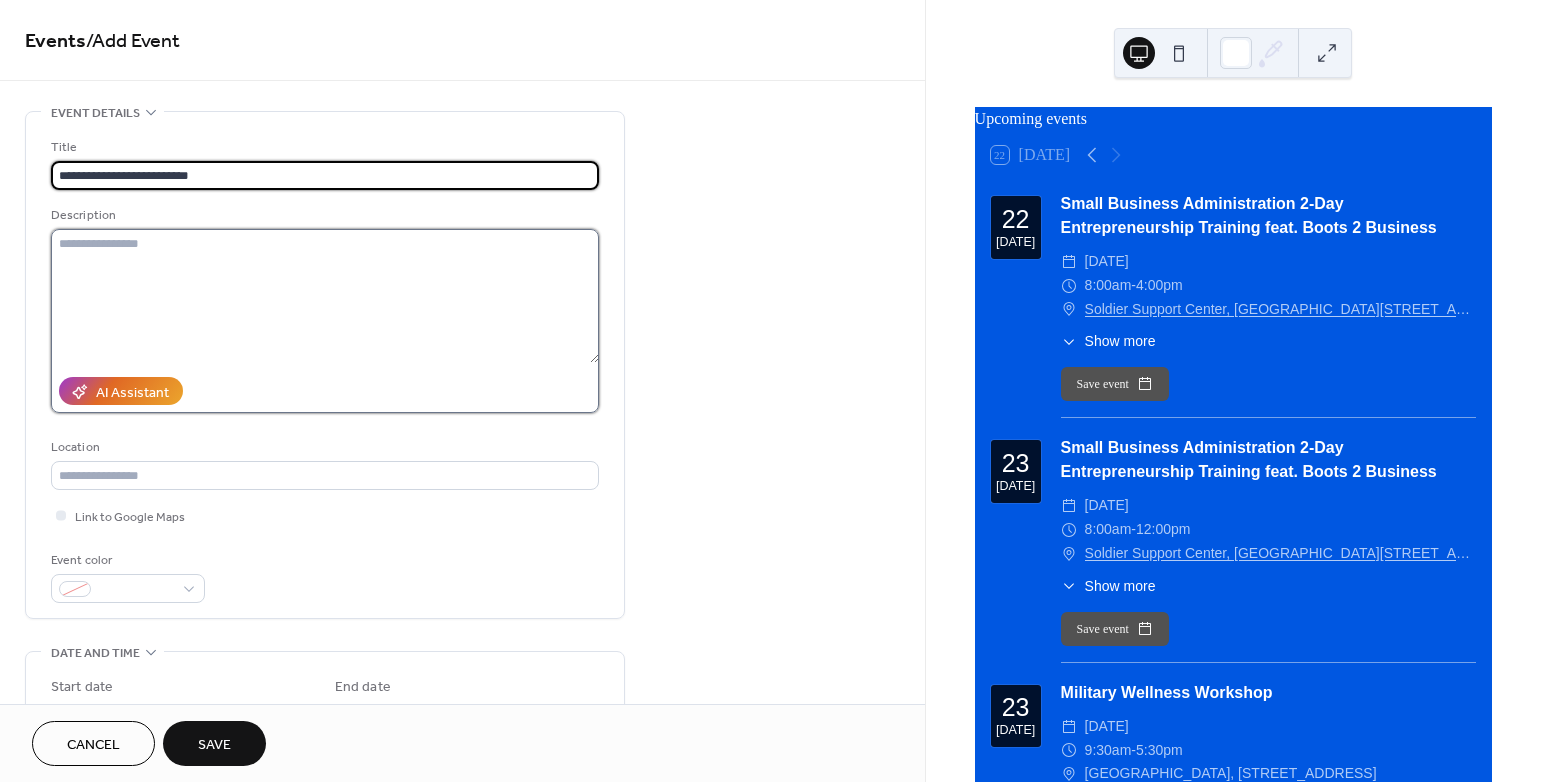 click at bounding box center [325, 296] 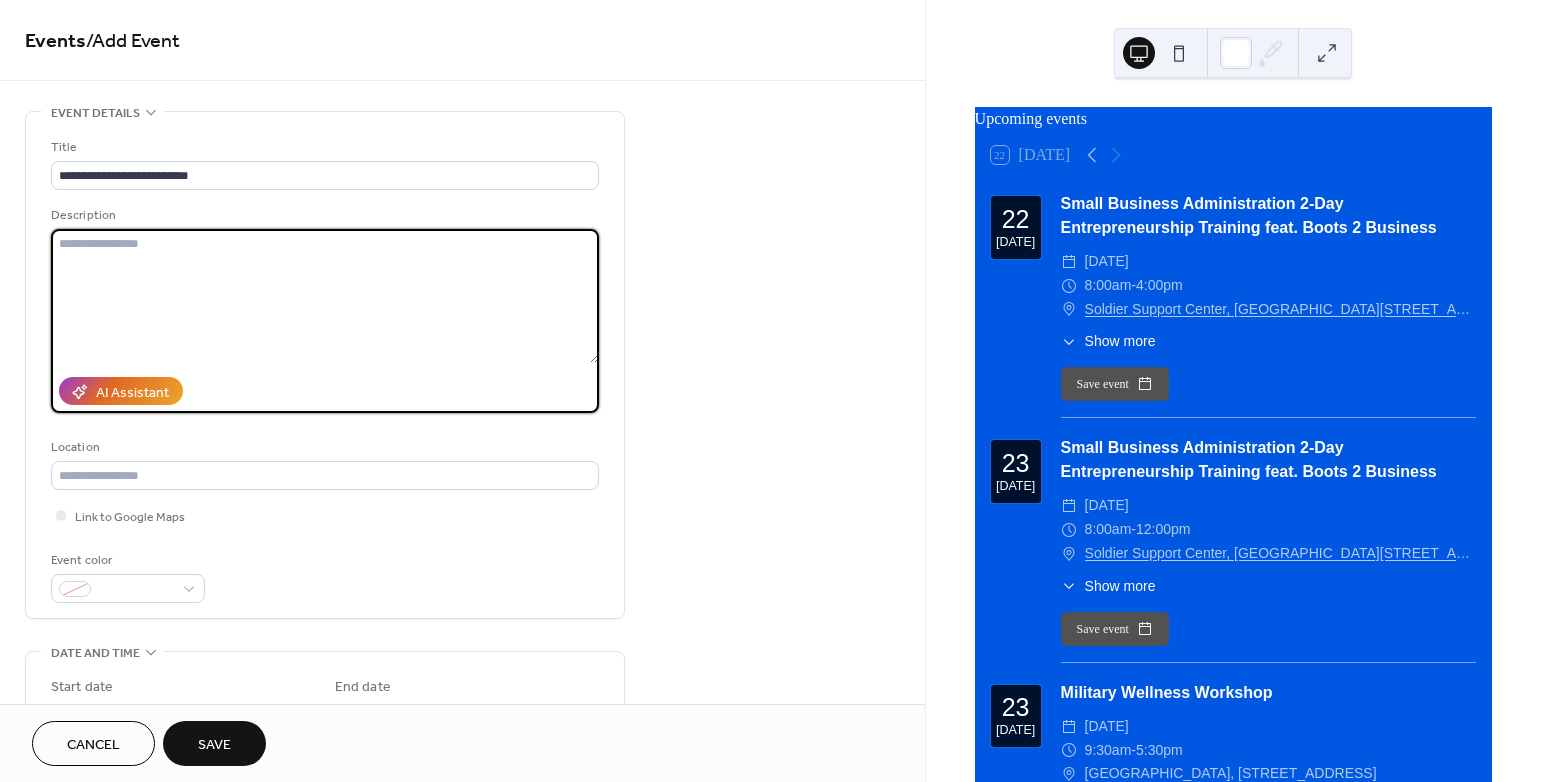 paste on "**********" 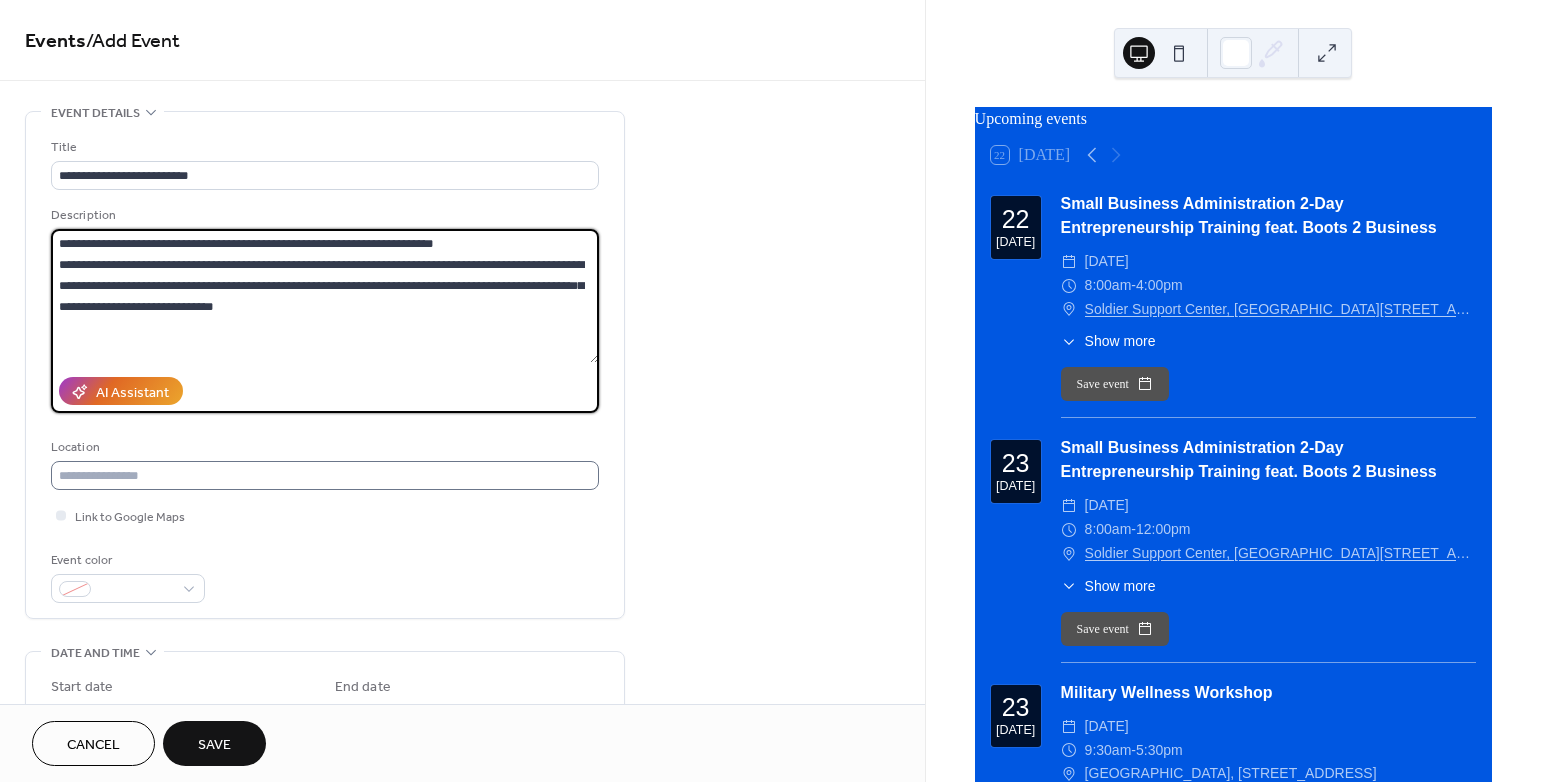 type on "**********" 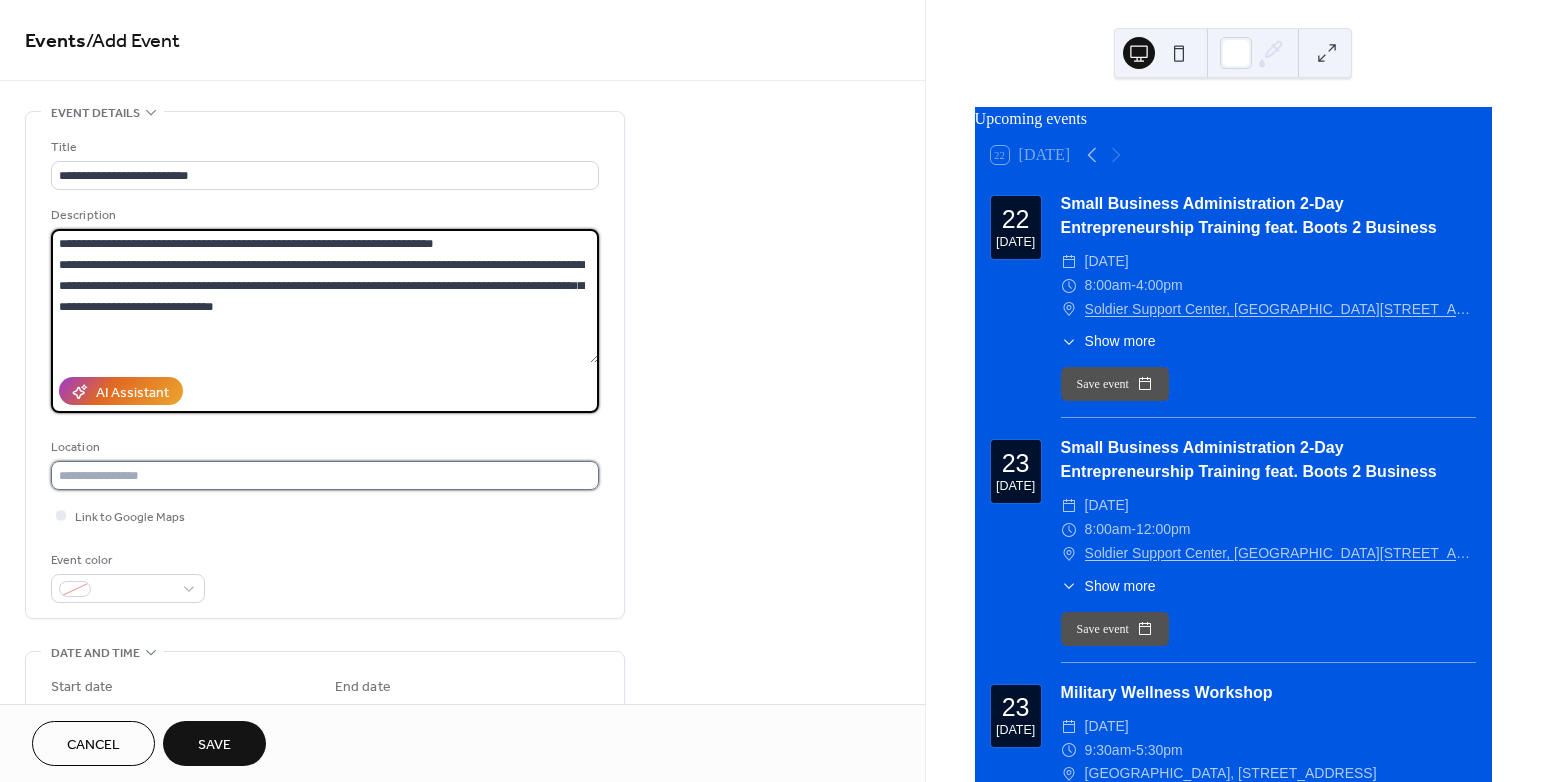 click at bounding box center (325, 475) 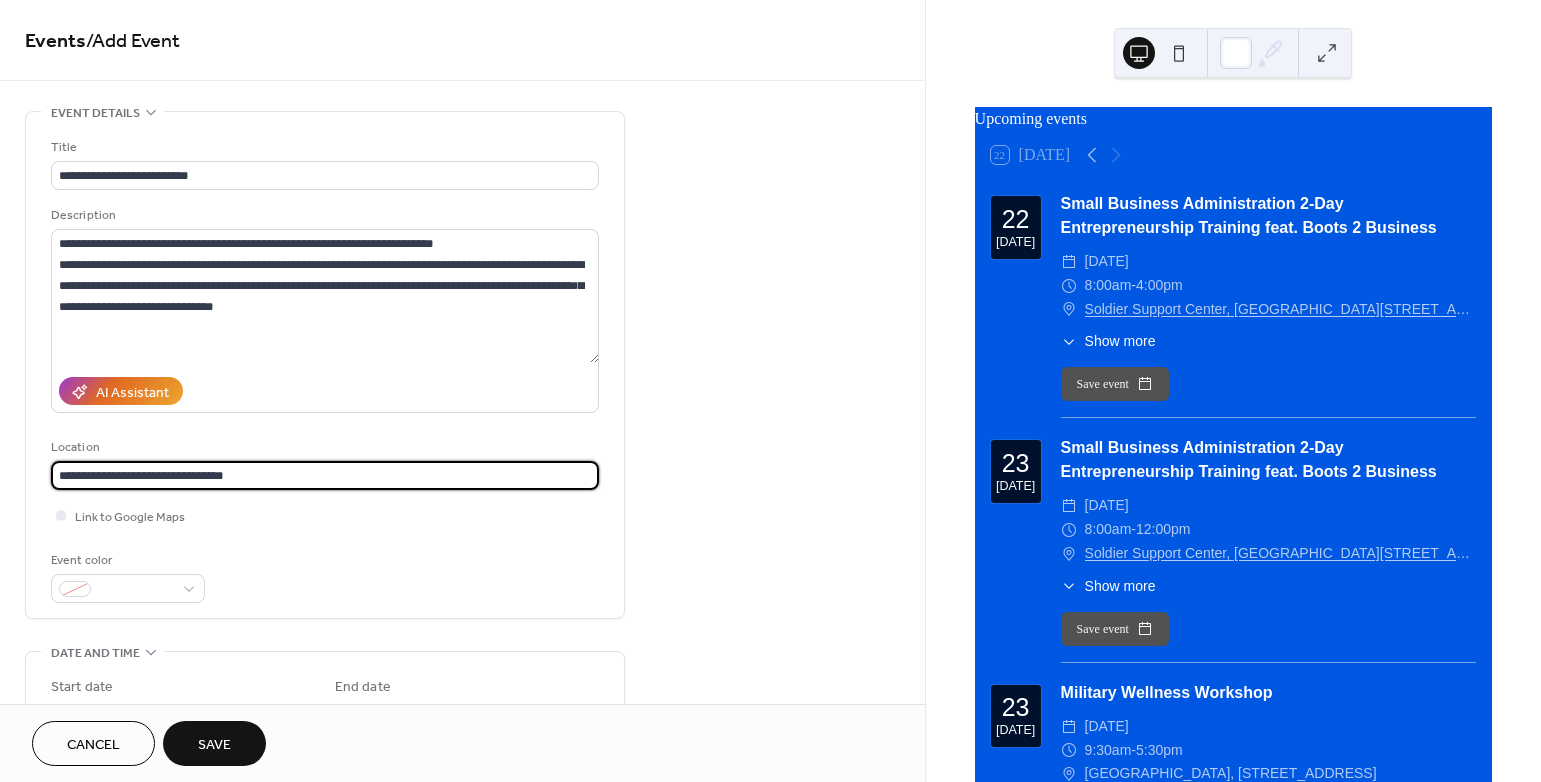paste on "**********" 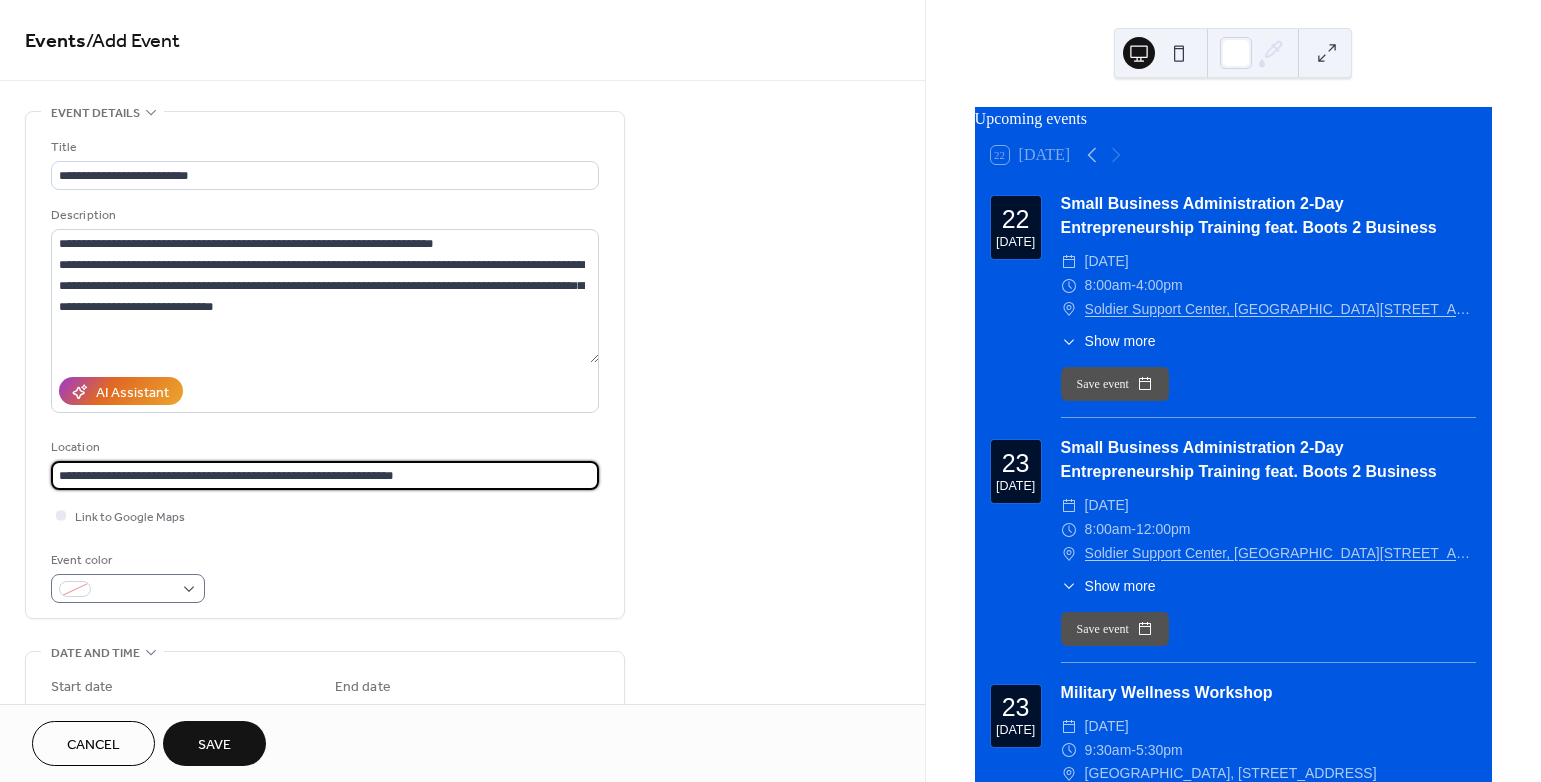 type on "**********" 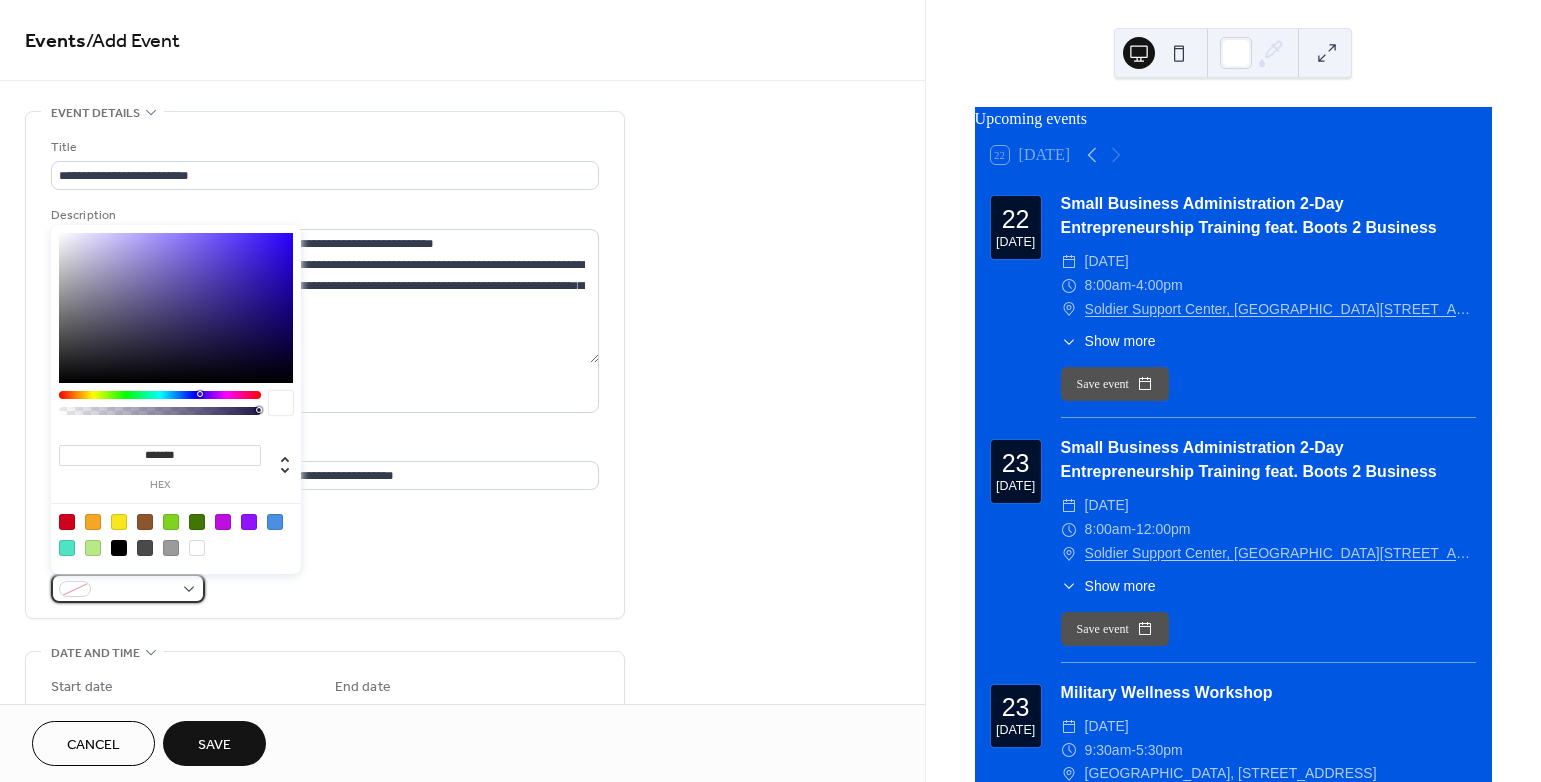 click at bounding box center (128, 588) 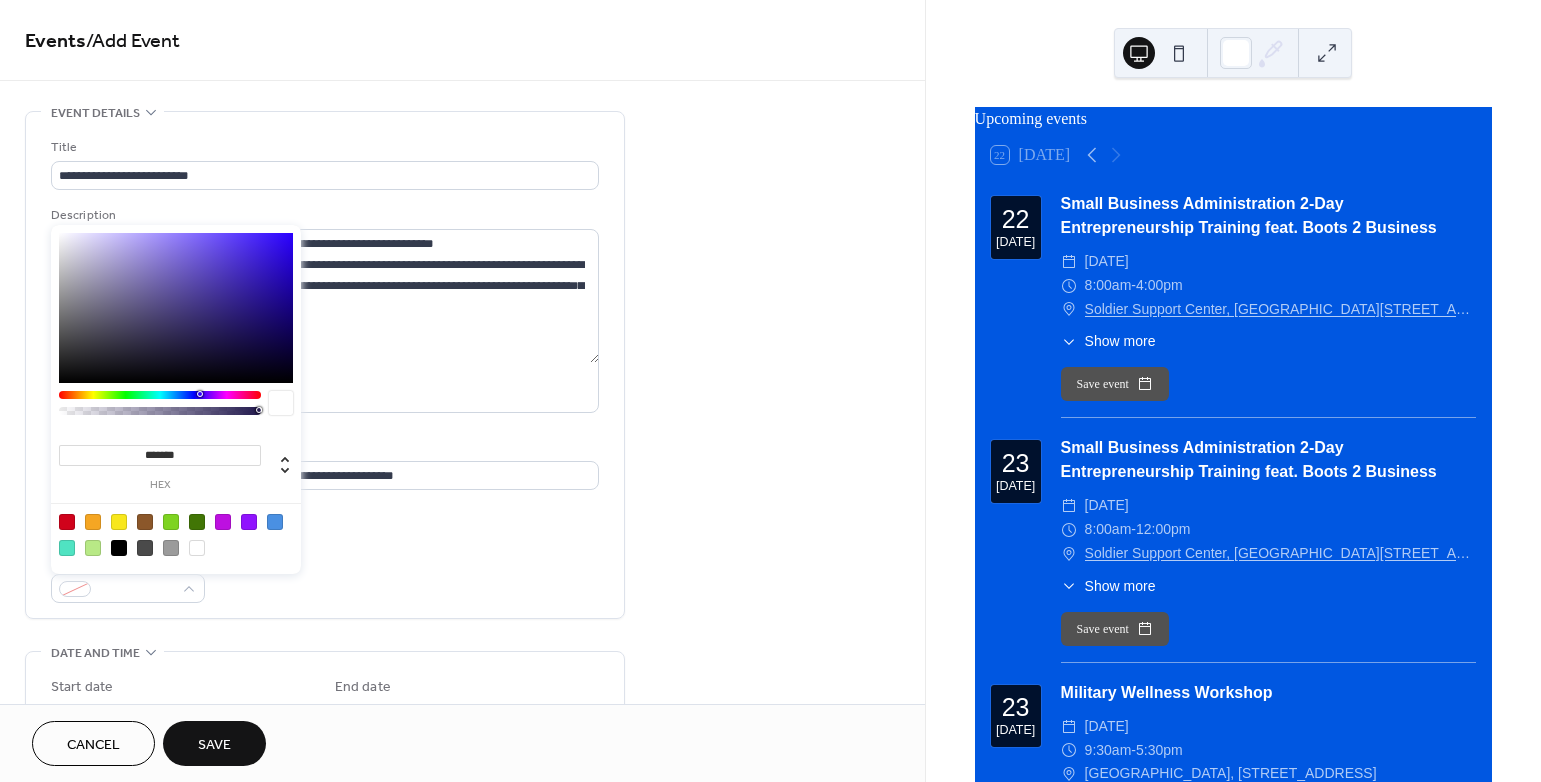 click at bounding box center (67, 548) 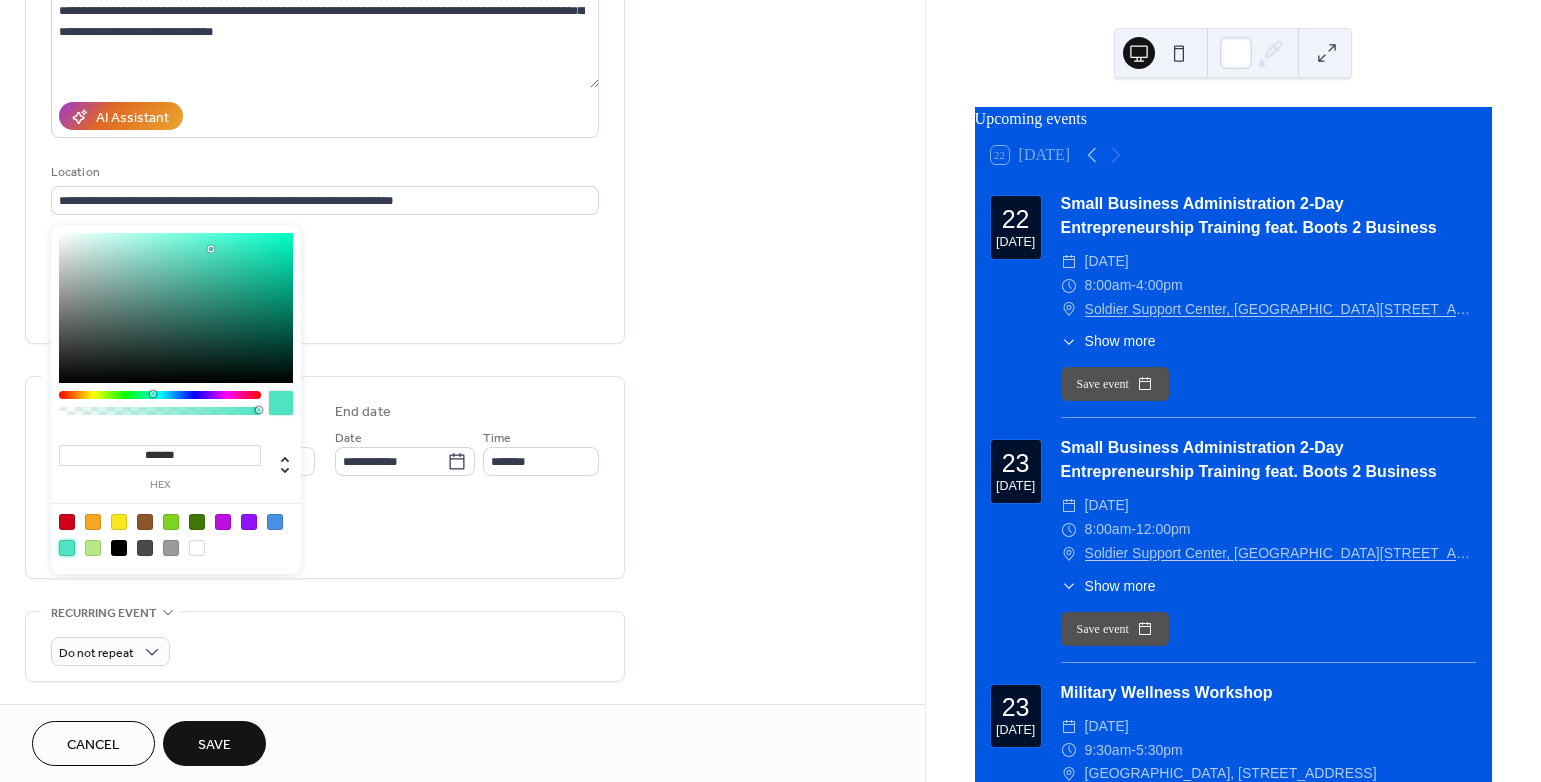 scroll, scrollTop: 357, scrollLeft: 0, axis: vertical 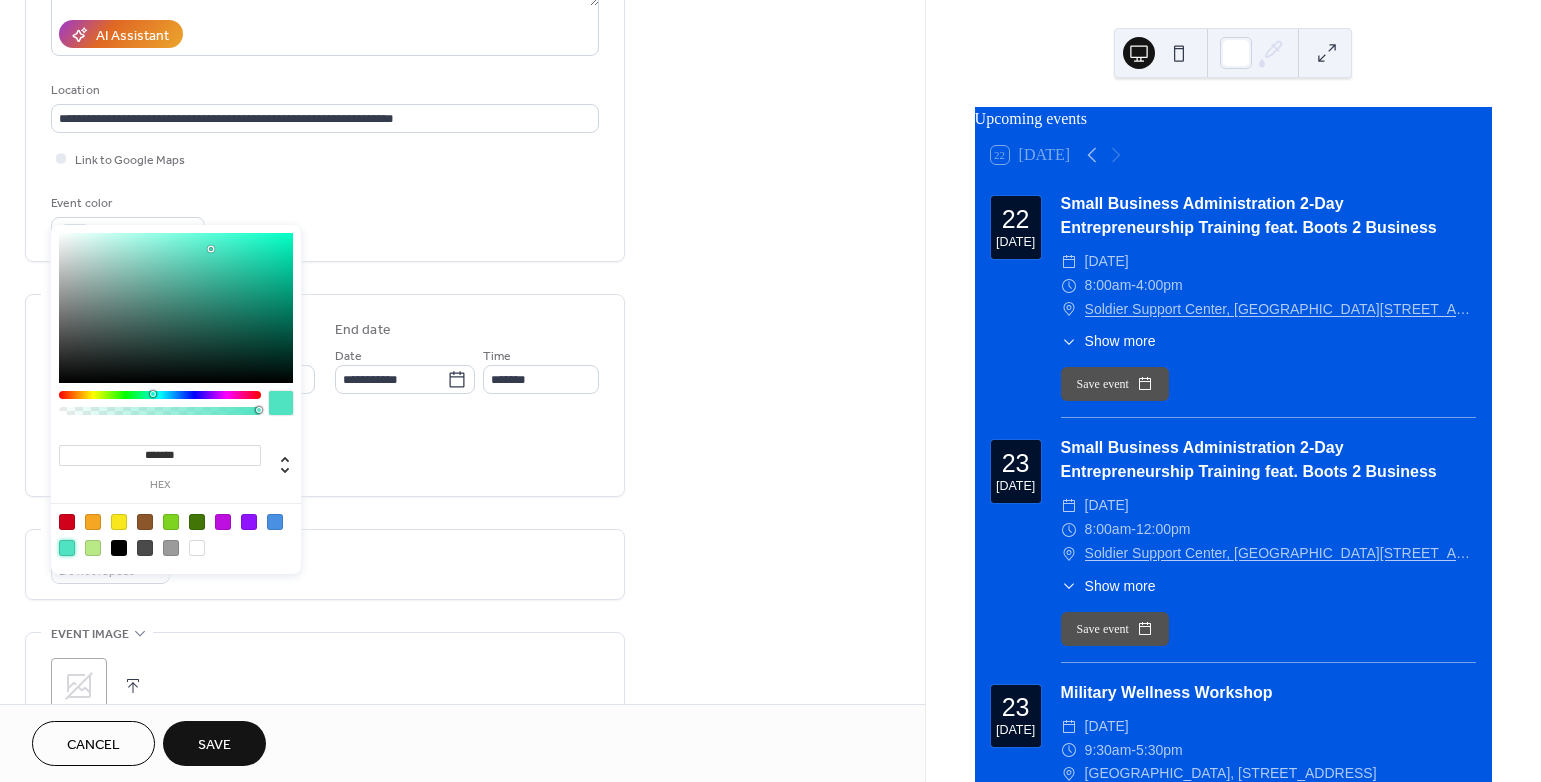 click on "**********" at bounding box center (462, 441) 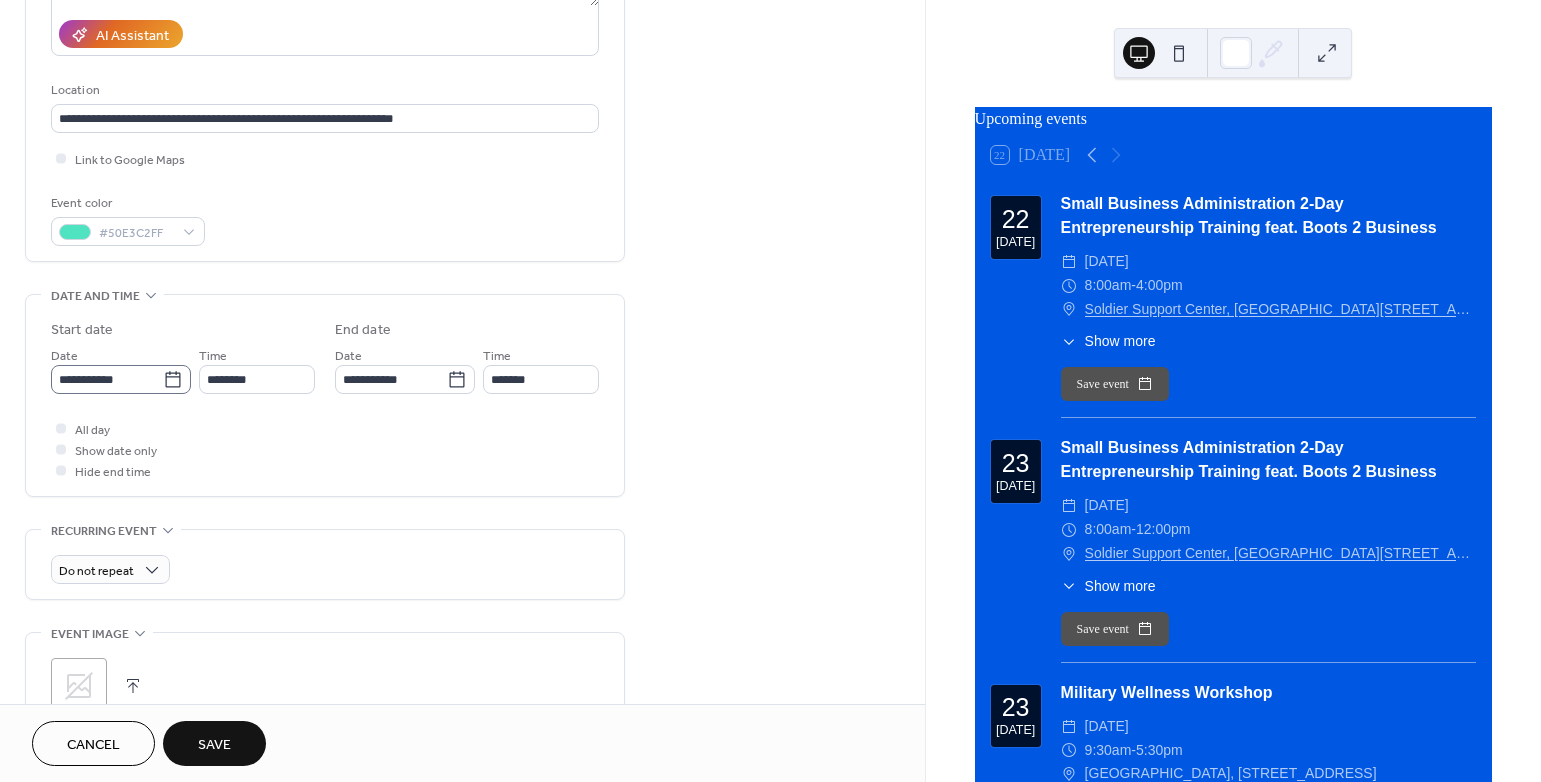 click 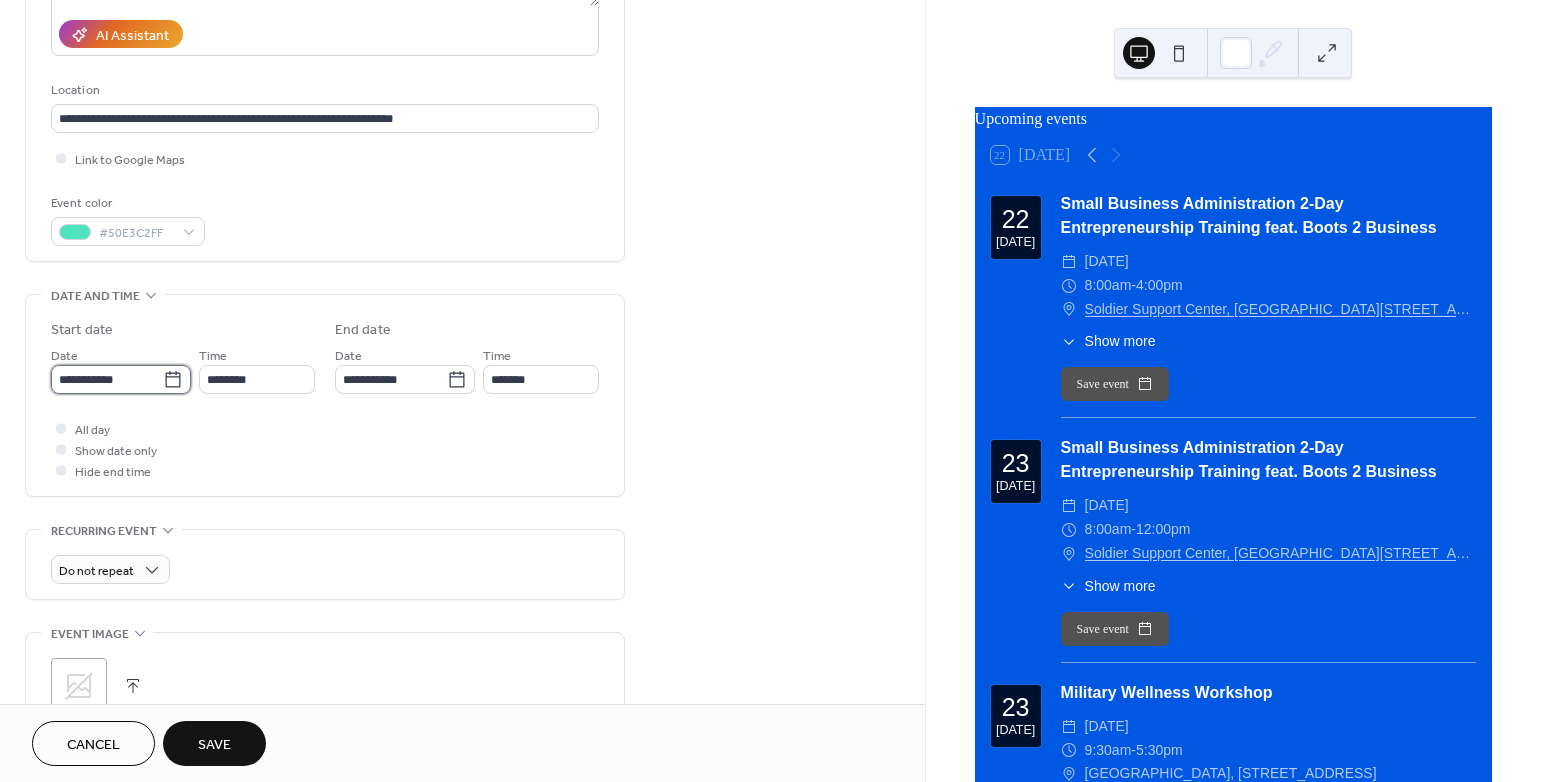 click on "**********" at bounding box center [107, 379] 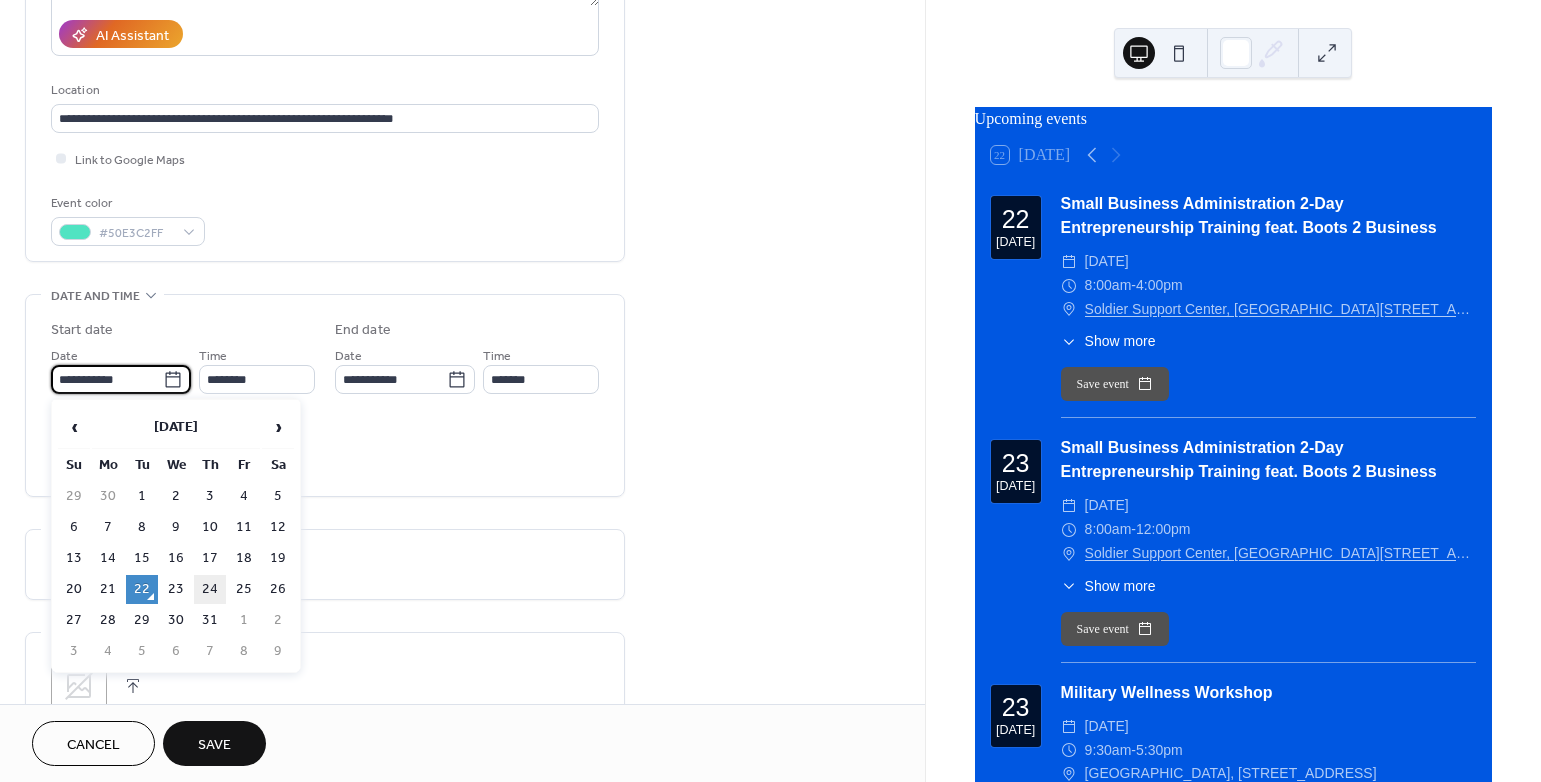 click on "24" at bounding box center (210, 589) 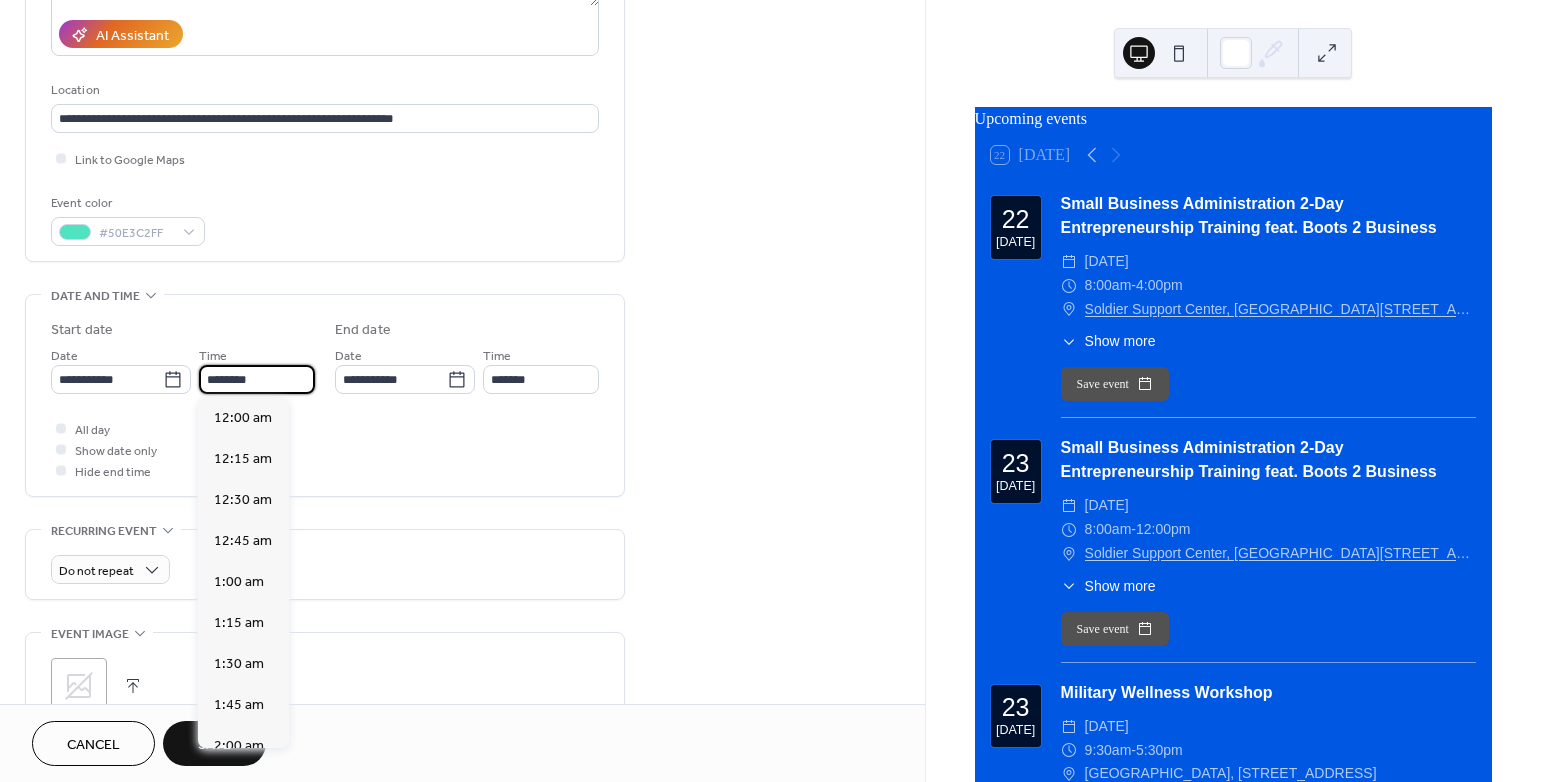 click on "********" at bounding box center [257, 379] 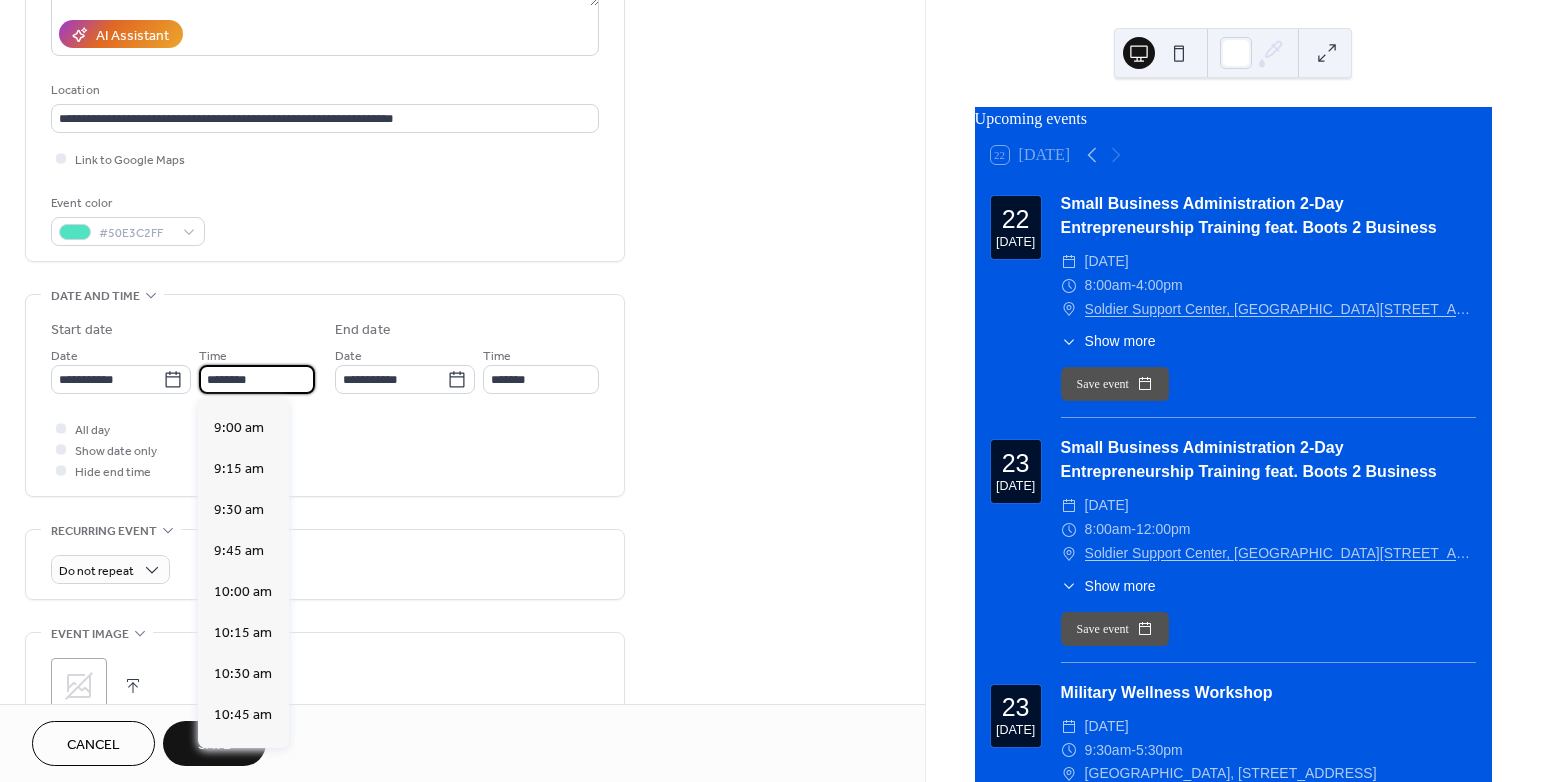 scroll, scrollTop: 1459, scrollLeft: 0, axis: vertical 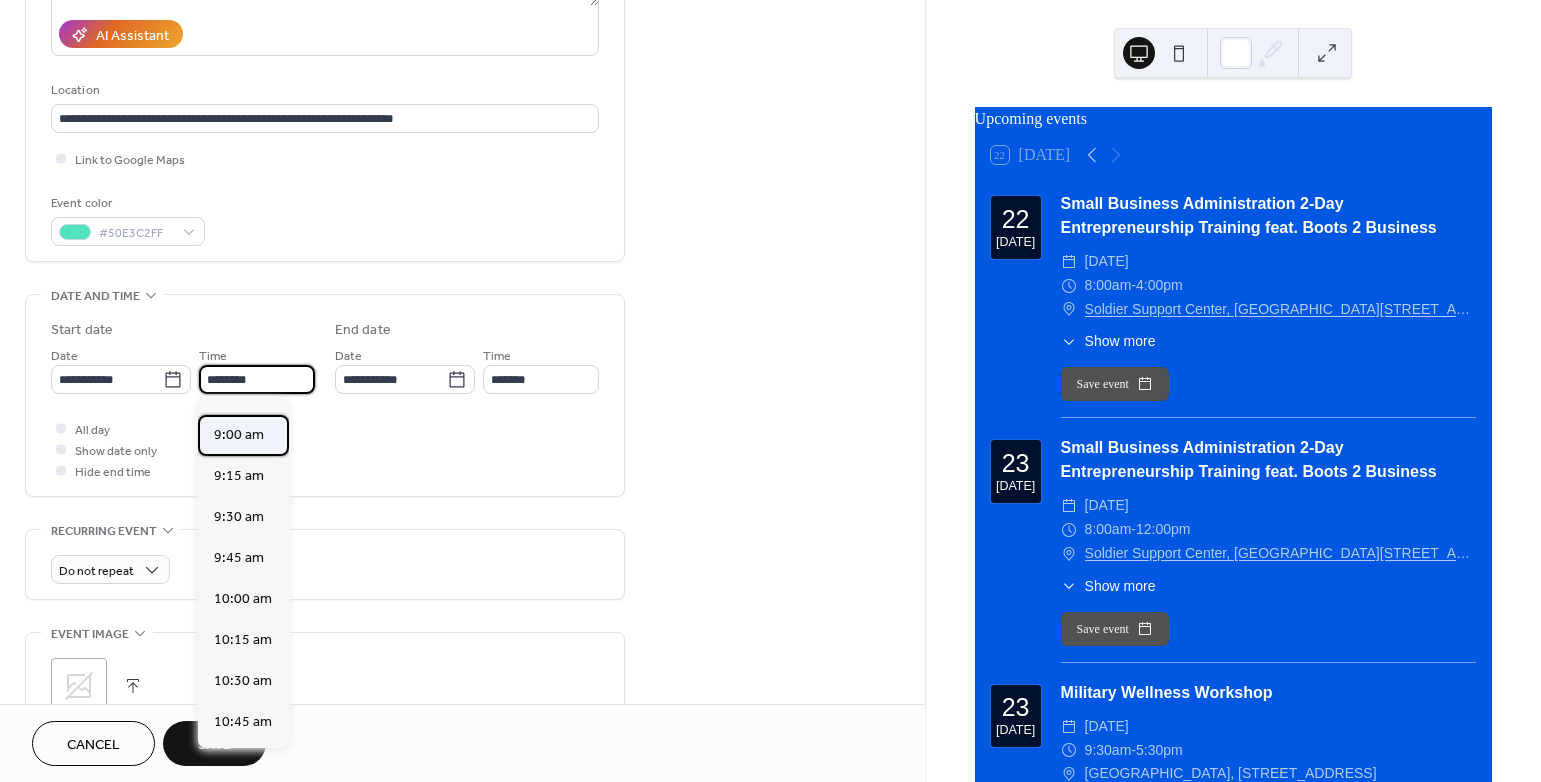 click on "9:00 am" at bounding box center [239, 435] 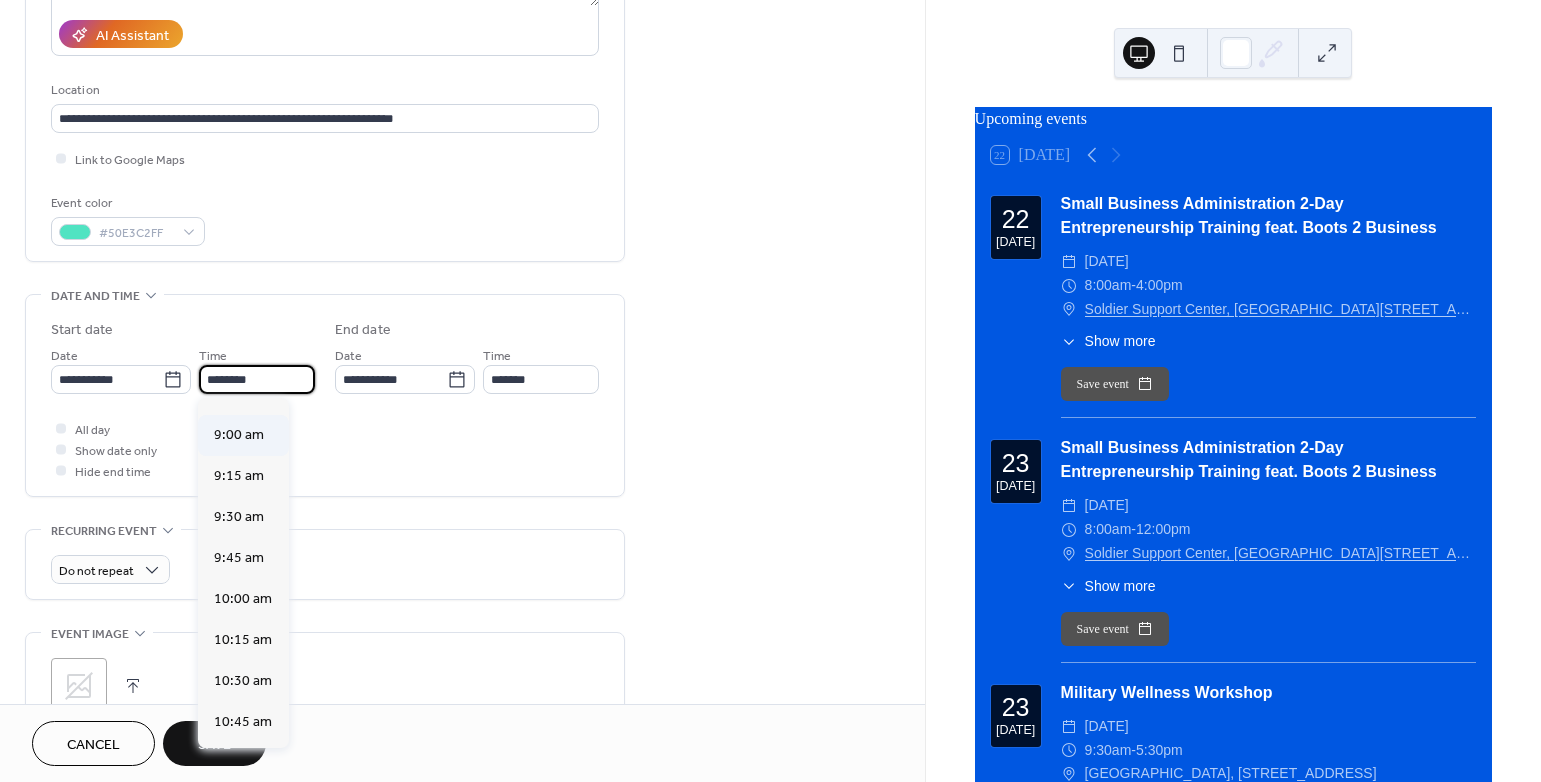type on "*******" 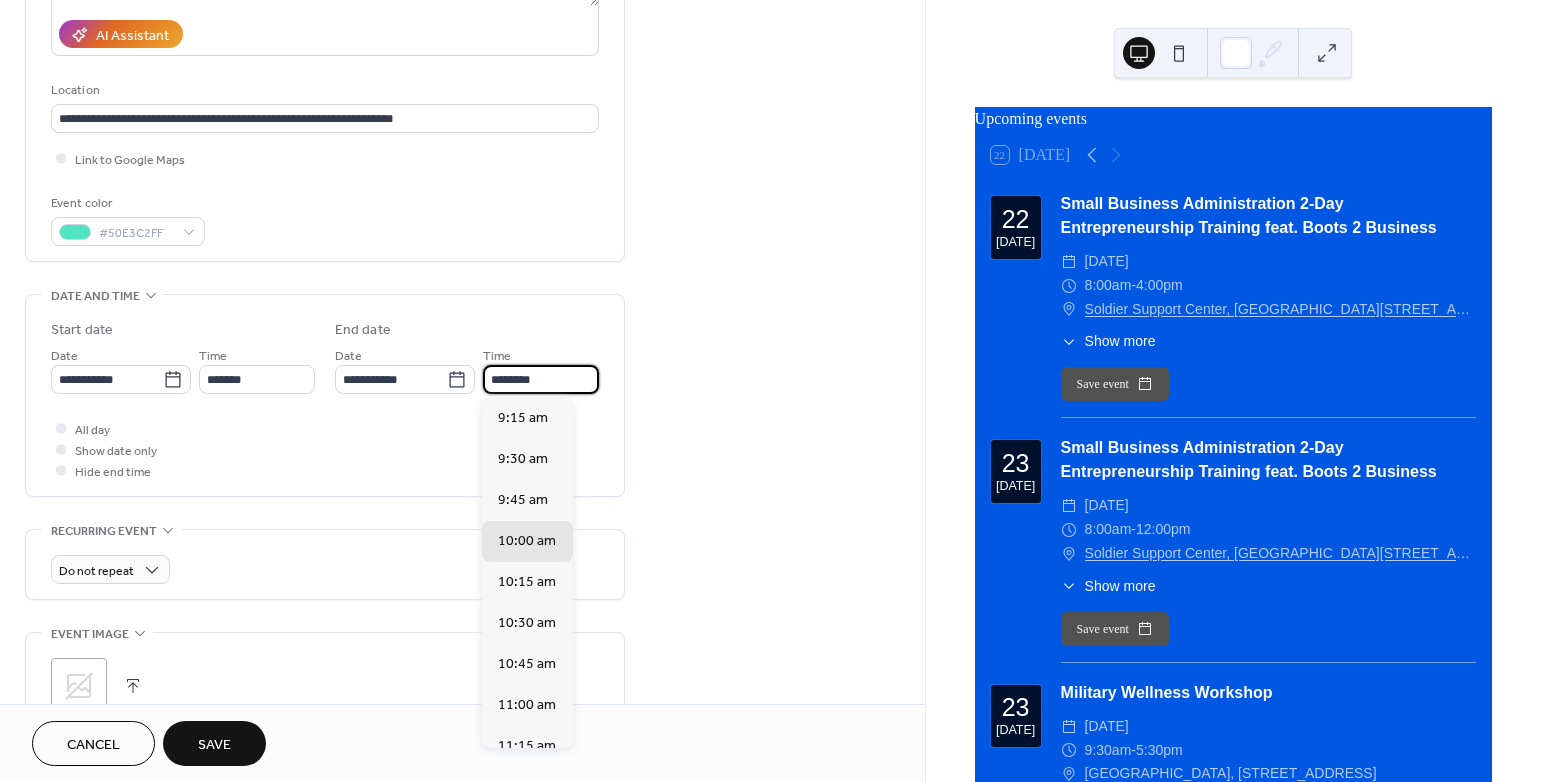 click on "********" at bounding box center (541, 379) 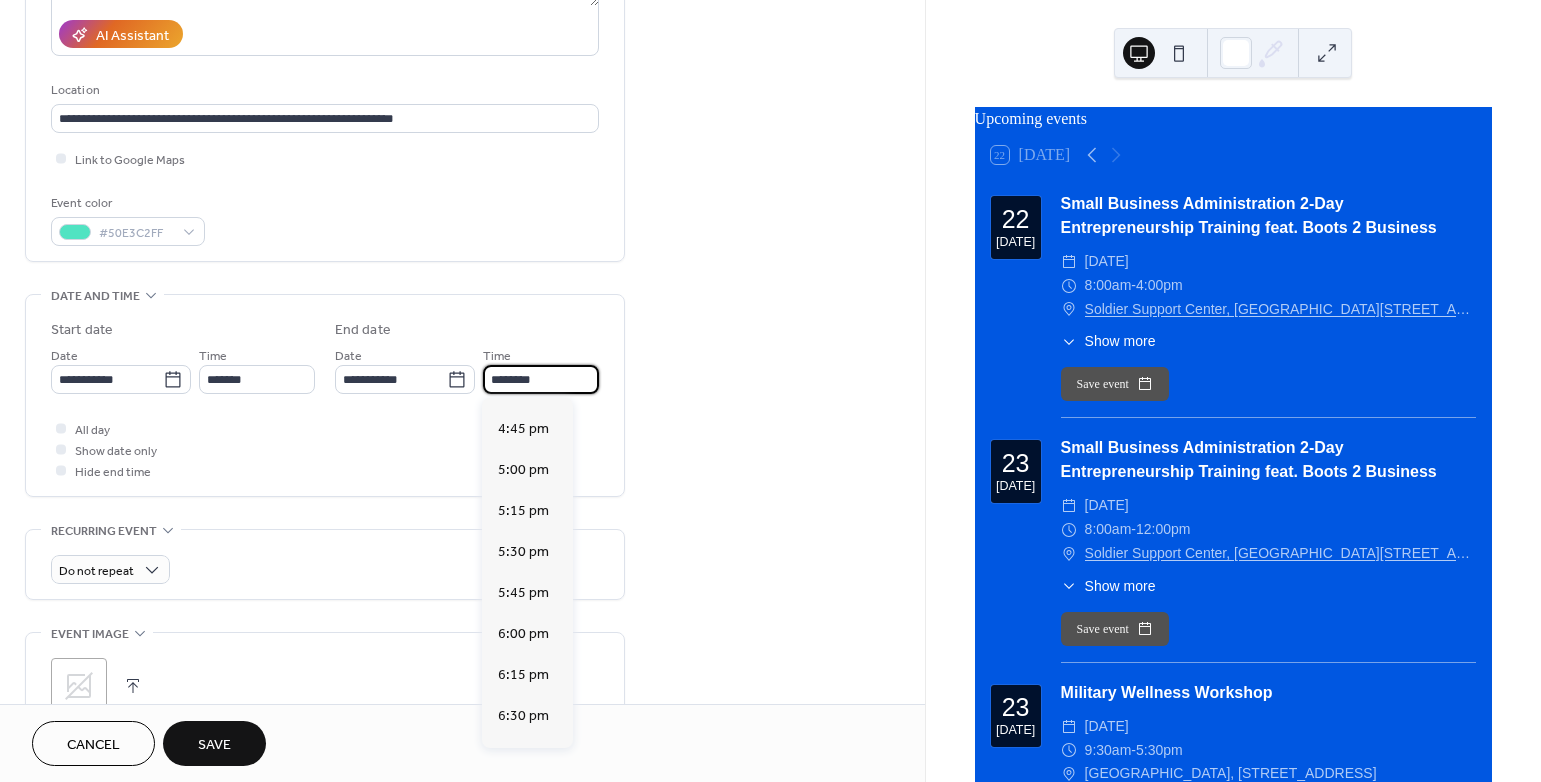 scroll, scrollTop: 1244, scrollLeft: 0, axis: vertical 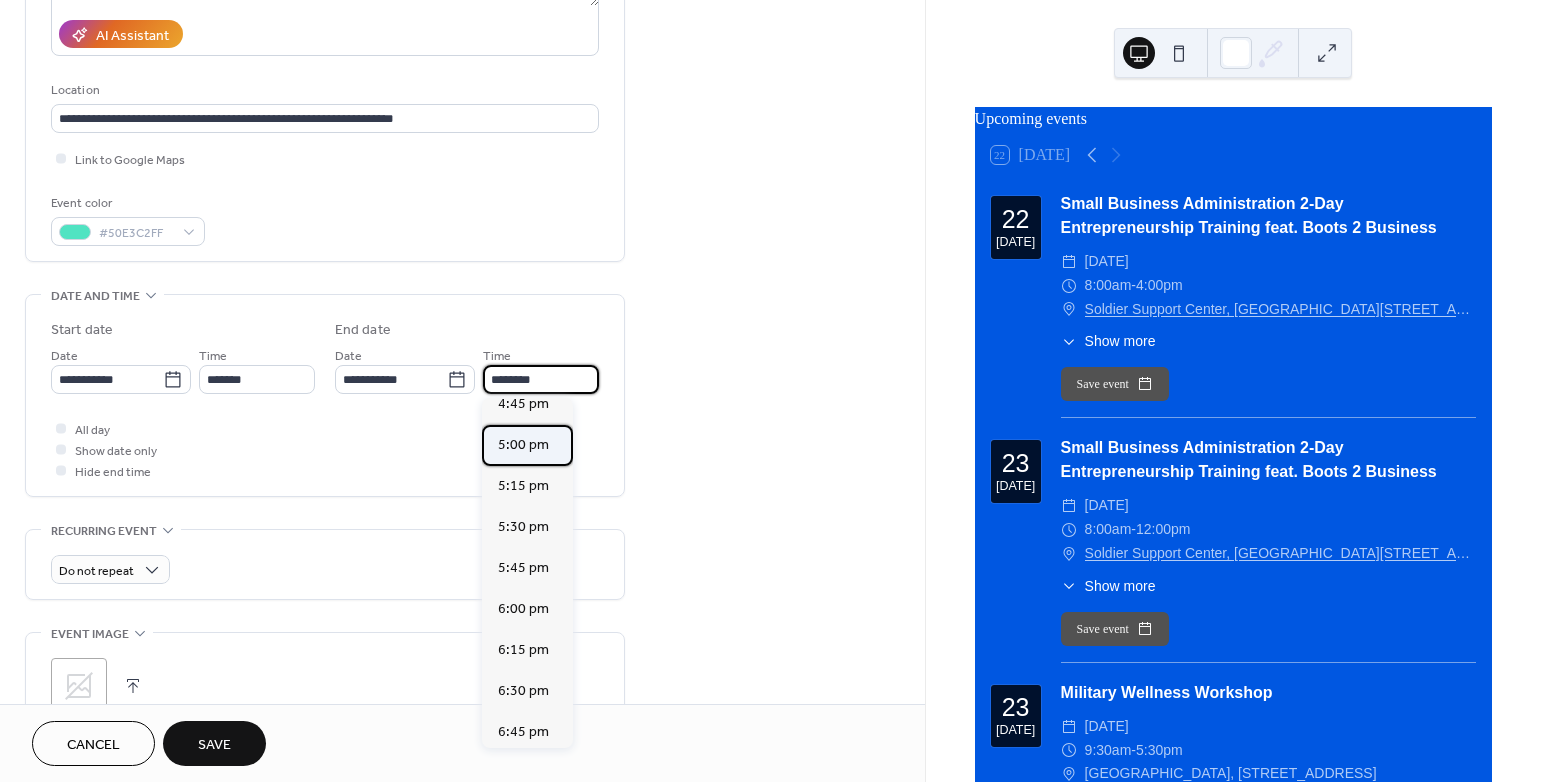 click on "5:00 pm" at bounding box center (523, 445) 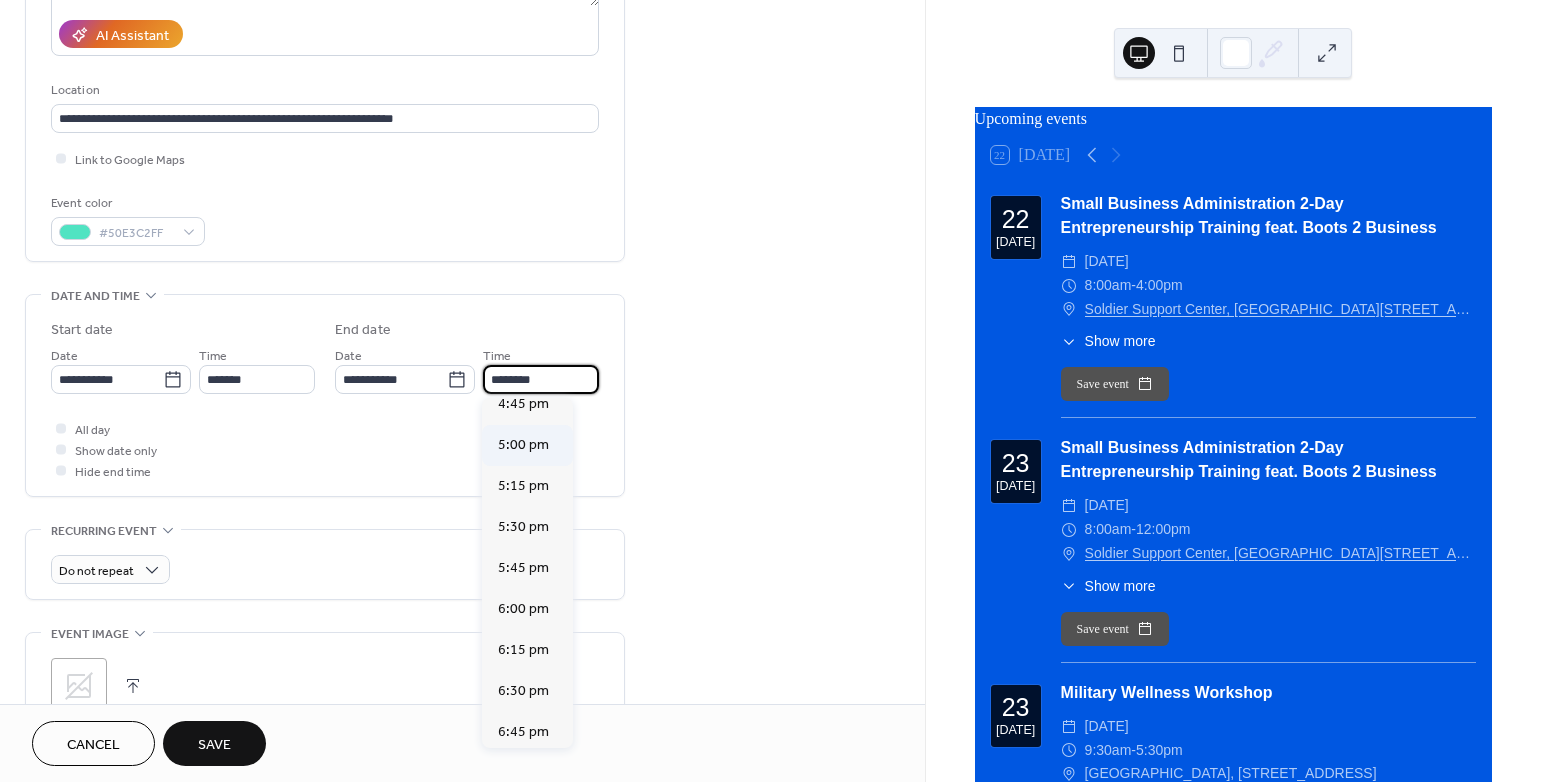 type on "*******" 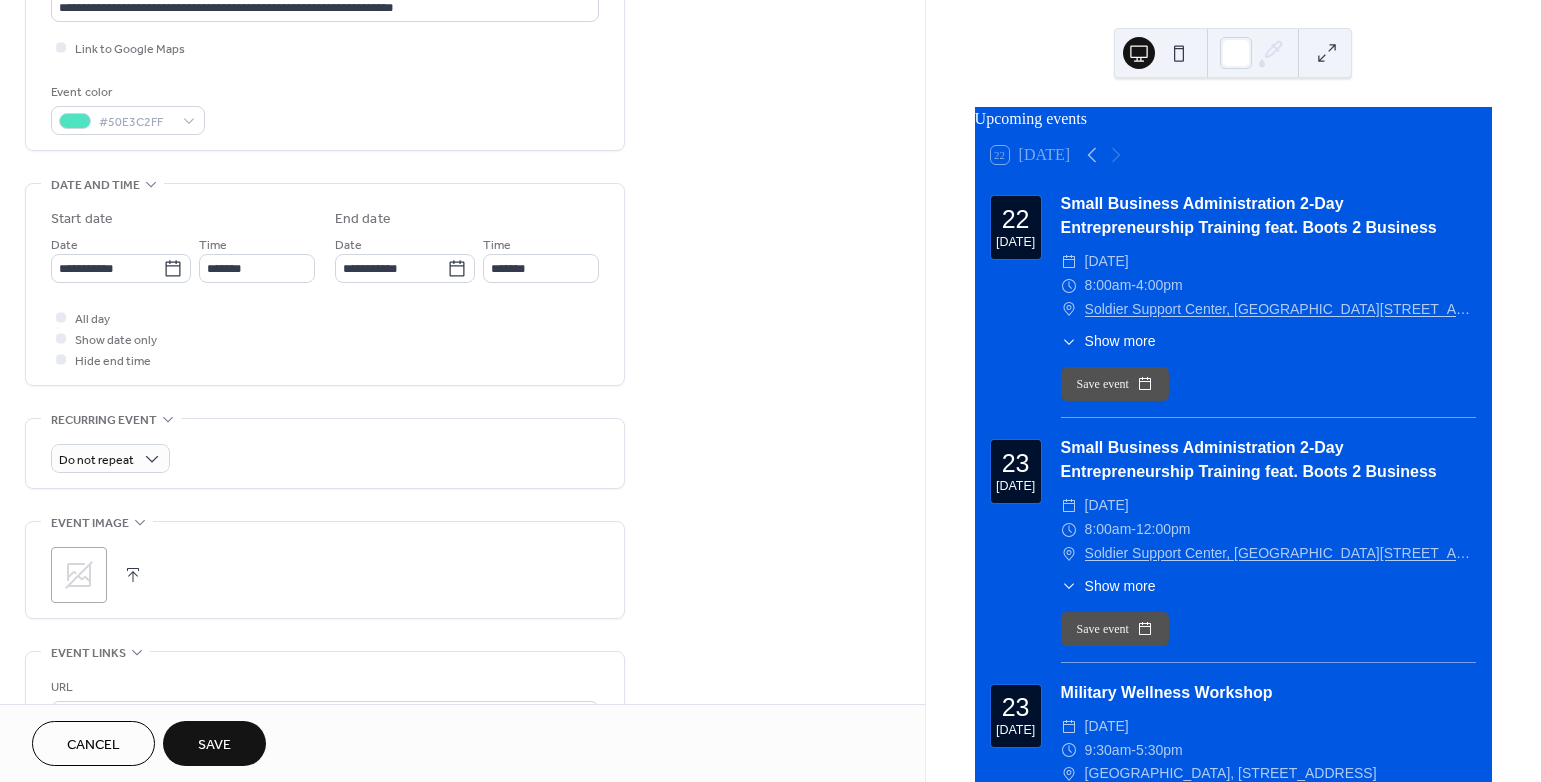 scroll, scrollTop: 530, scrollLeft: 0, axis: vertical 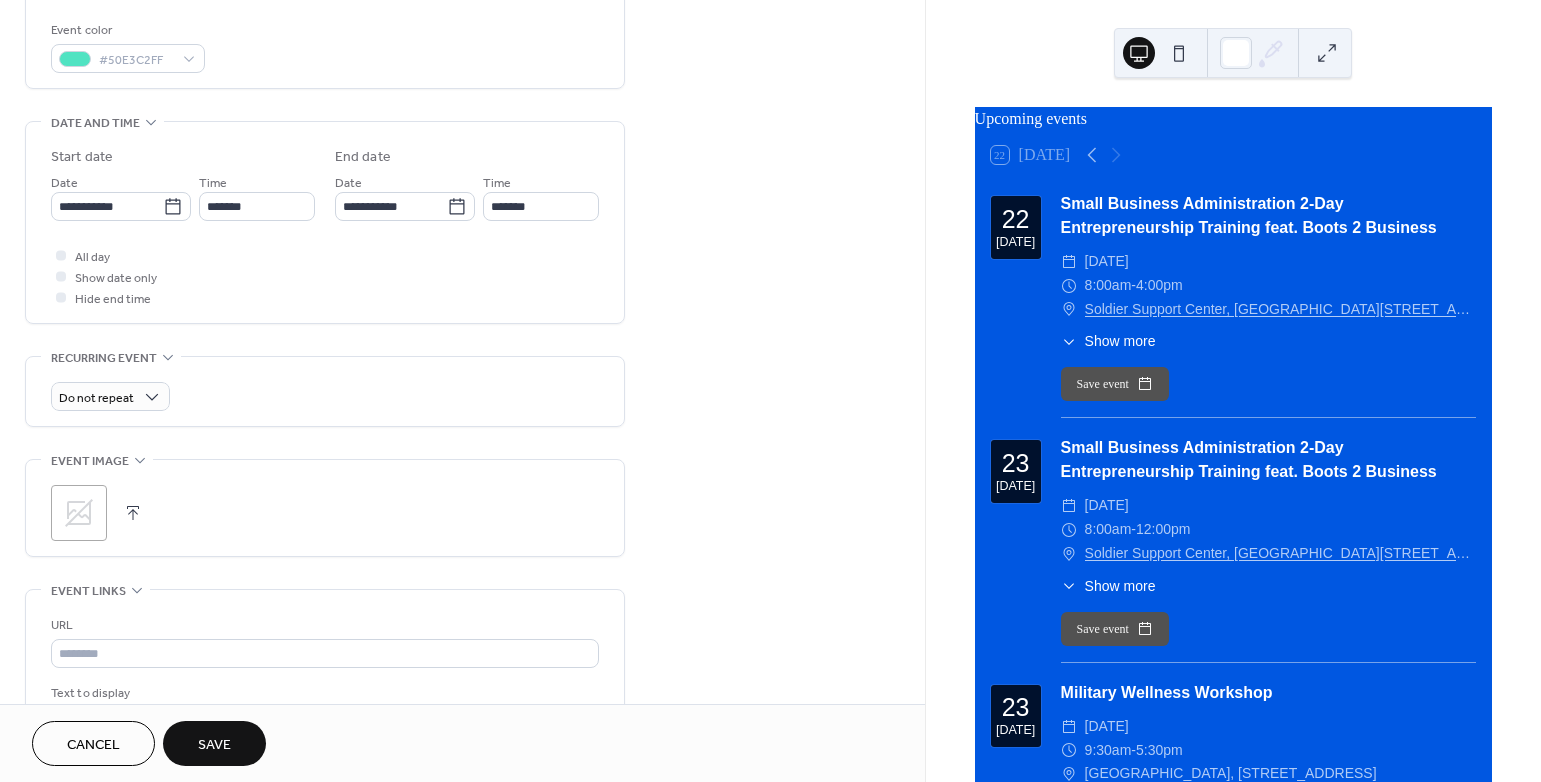 click 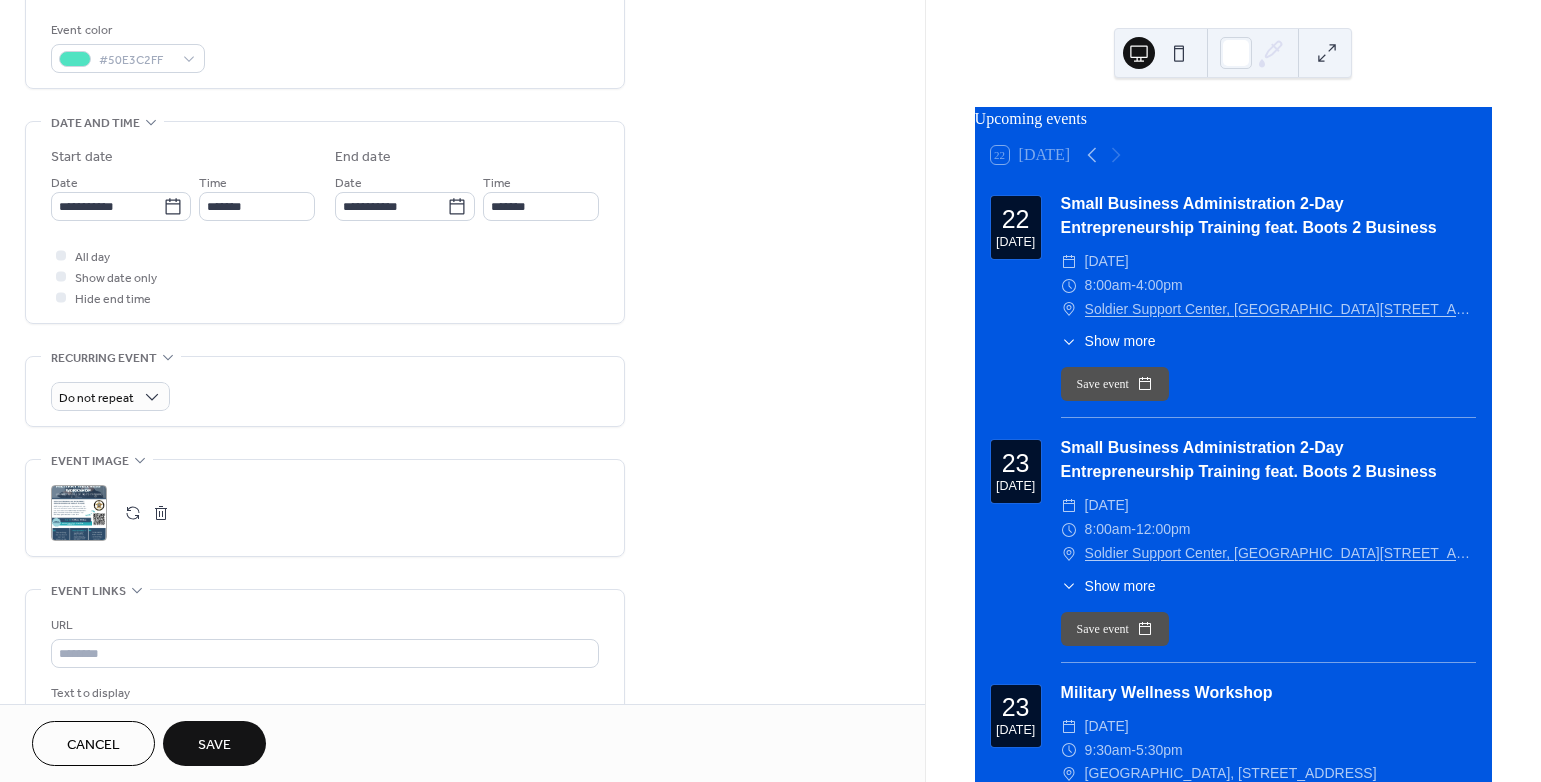click on "Save" at bounding box center [214, 745] 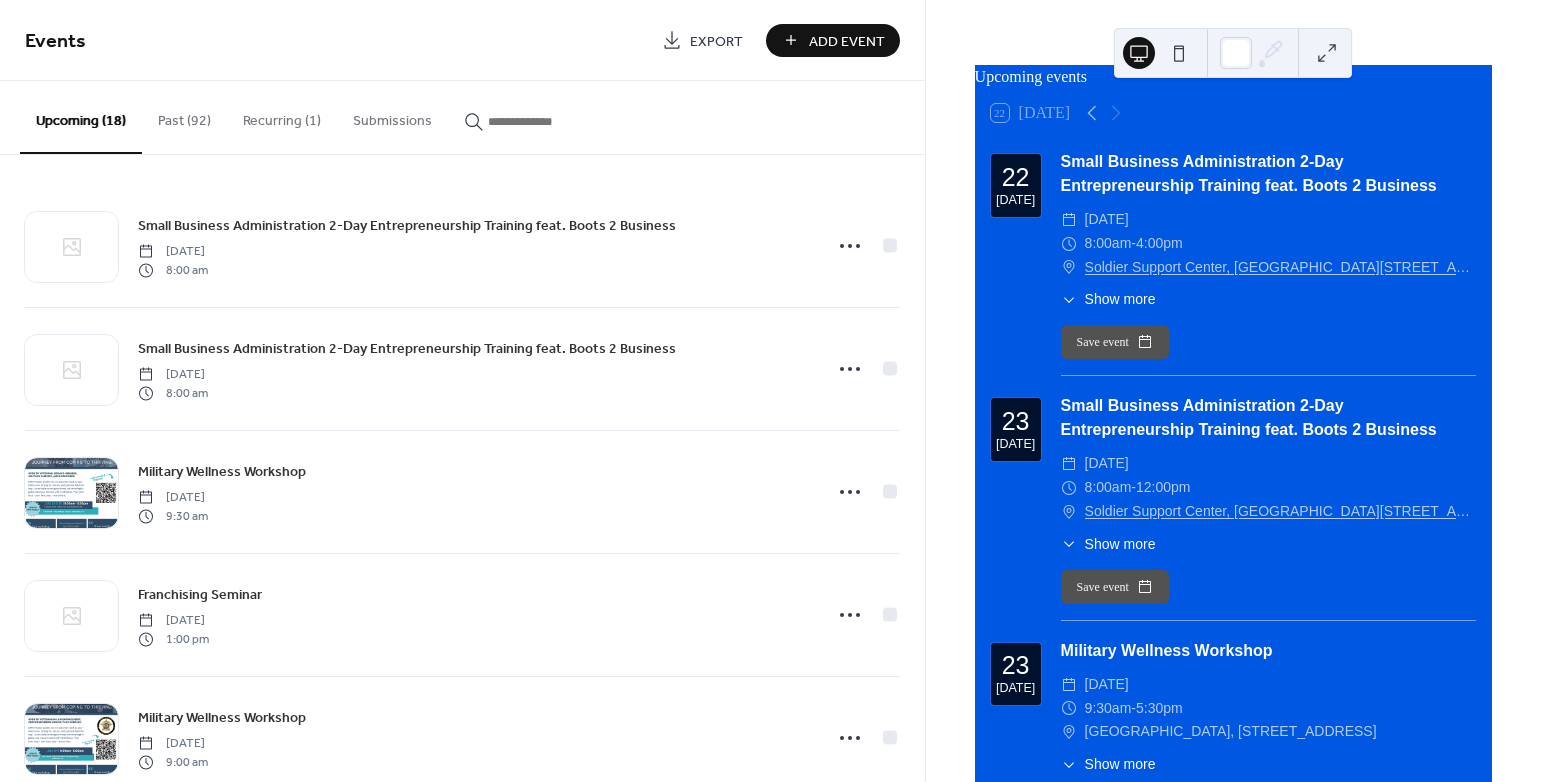 scroll, scrollTop: 138, scrollLeft: 0, axis: vertical 